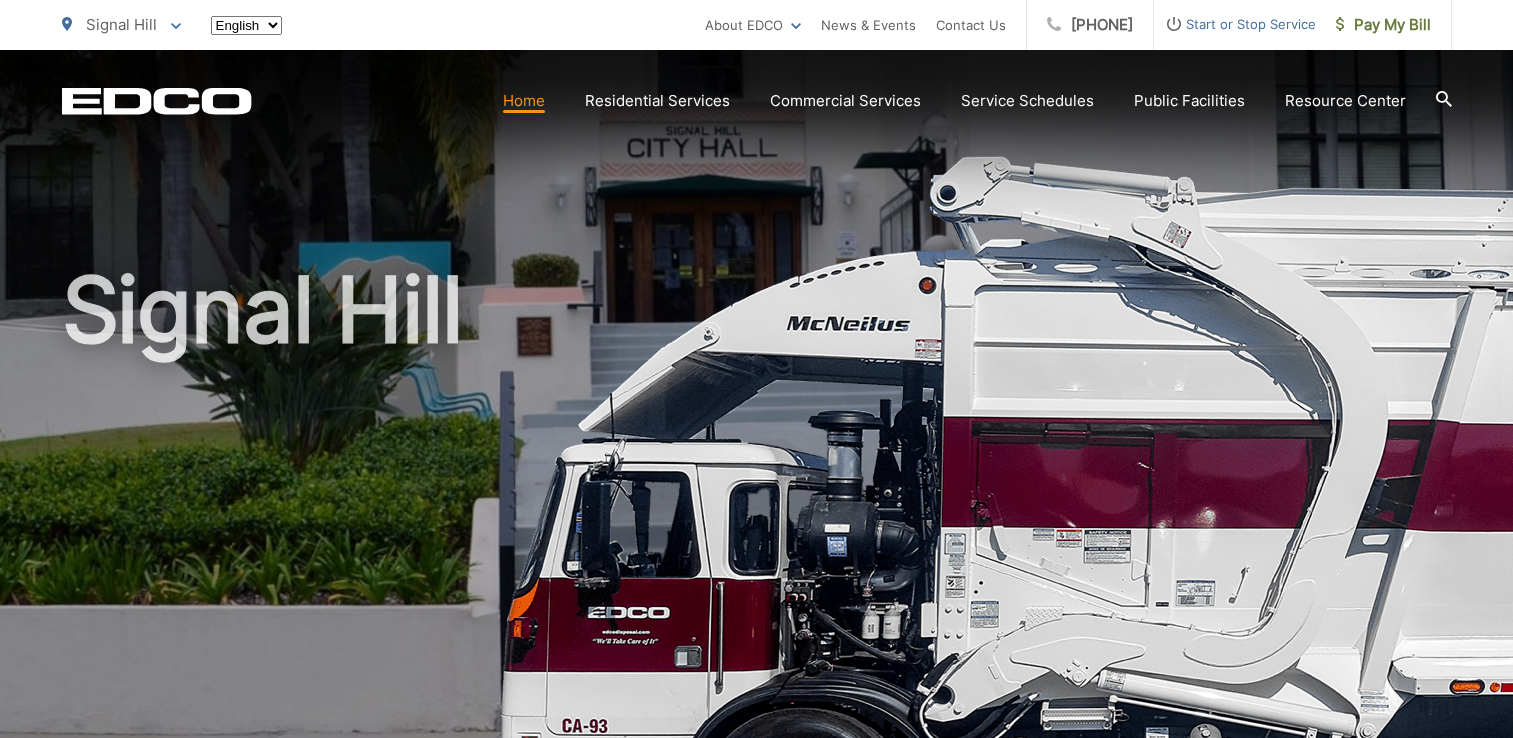 scroll, scrollTop: 0, scrollLeft: 0, axis: both 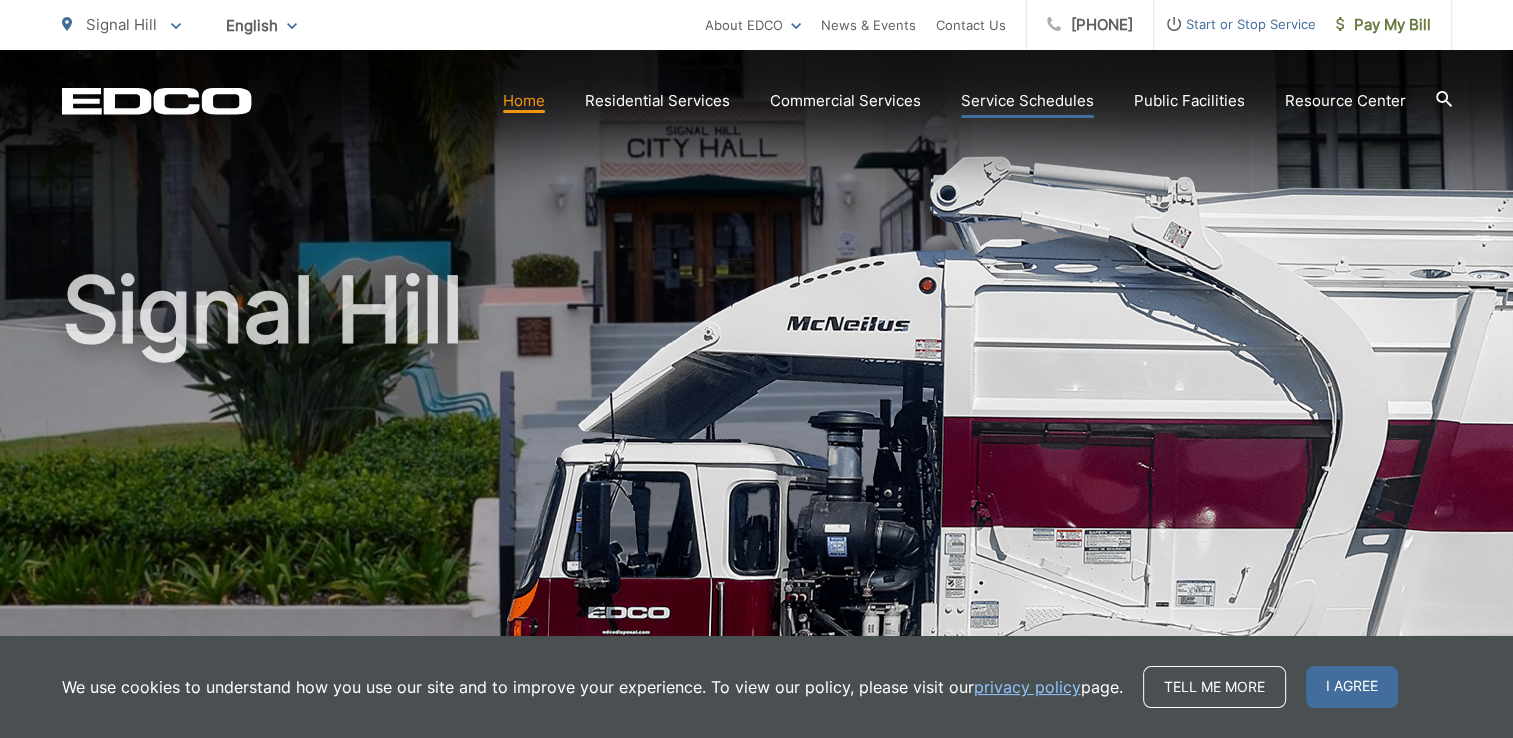 click on "Service Schedules" at bounding box center [1027, 101] 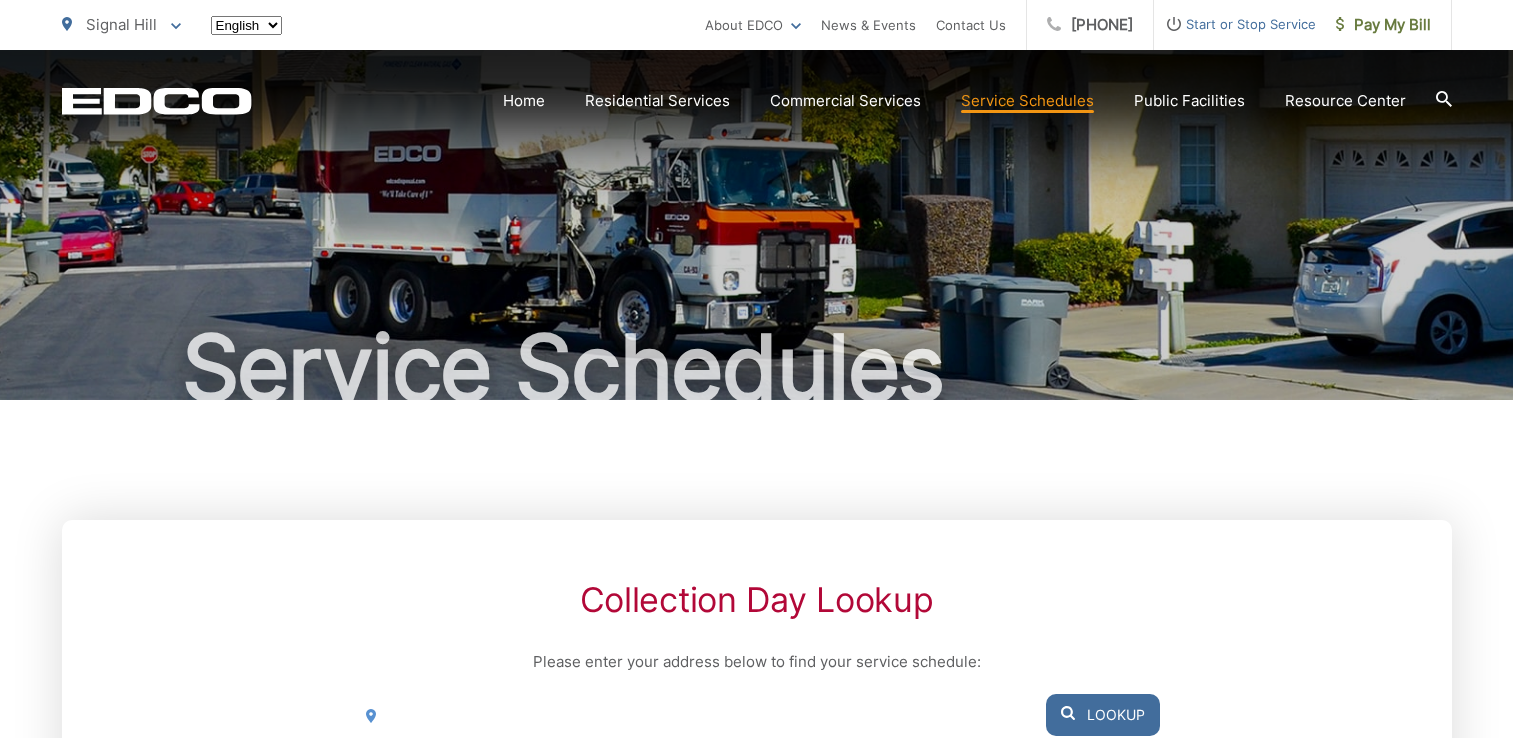 scroll, scrollTop: 0, scrollLeft: 0, axis: both 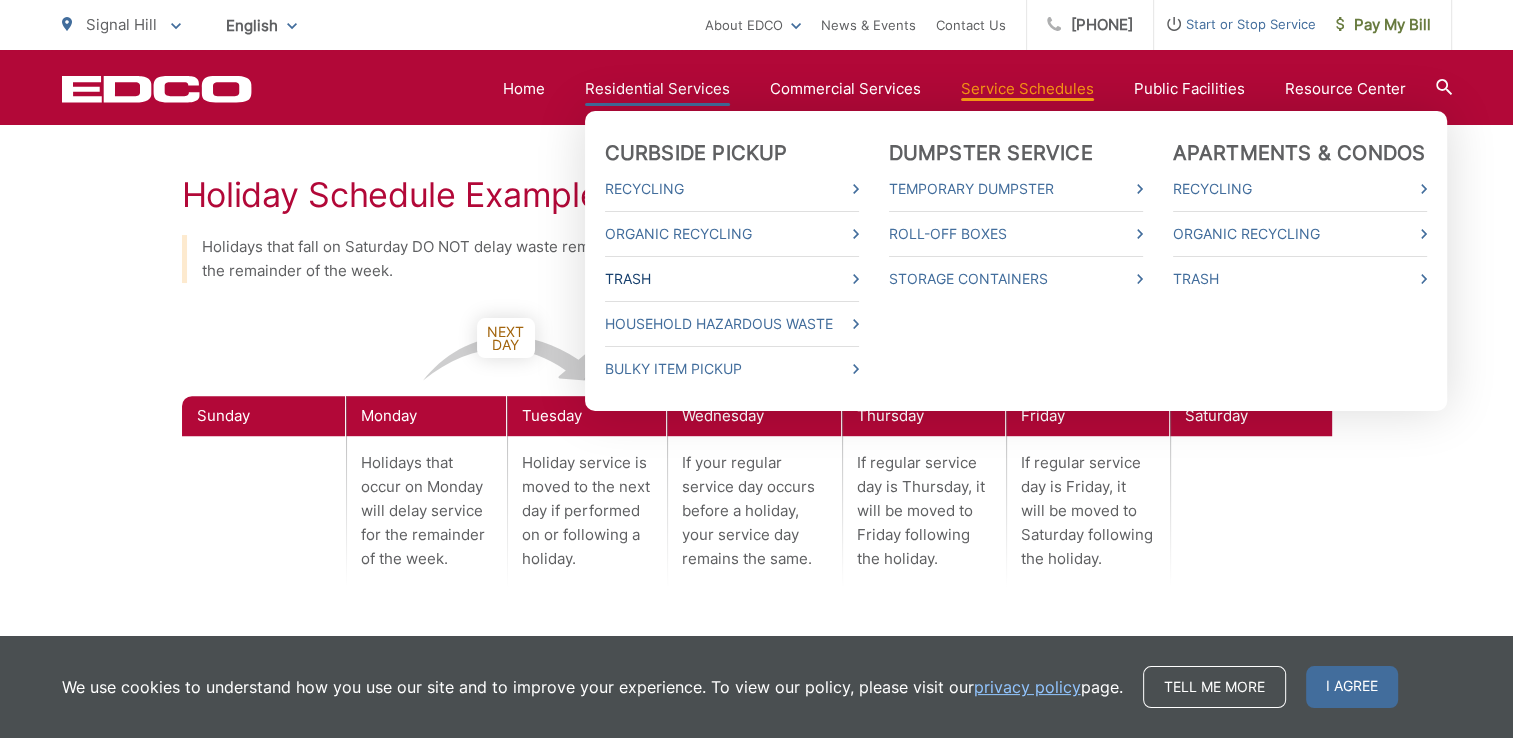 click on "Trash" at bounding box center [732, 279] 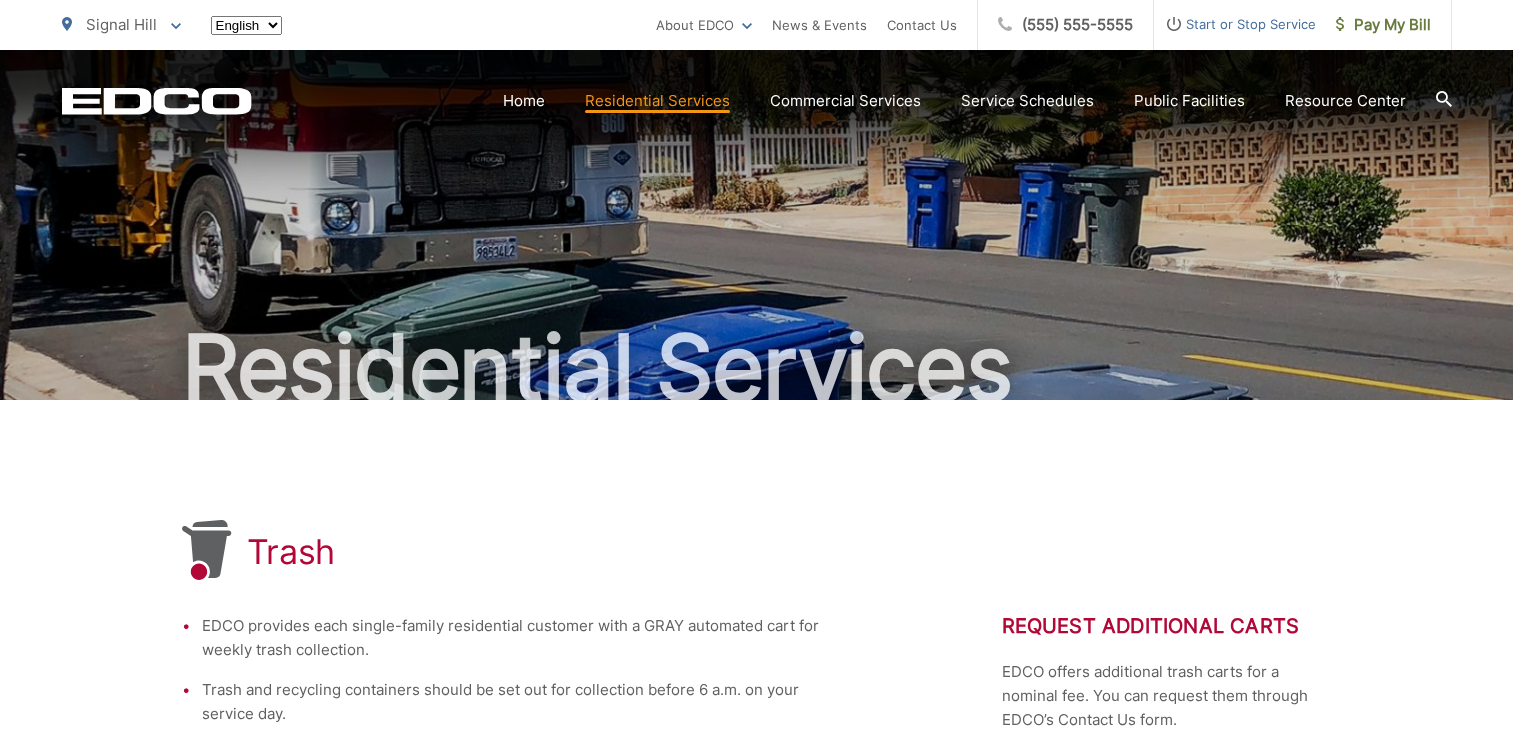 scroll, scrollTop: 0, scrollLeft: 0, axis: both 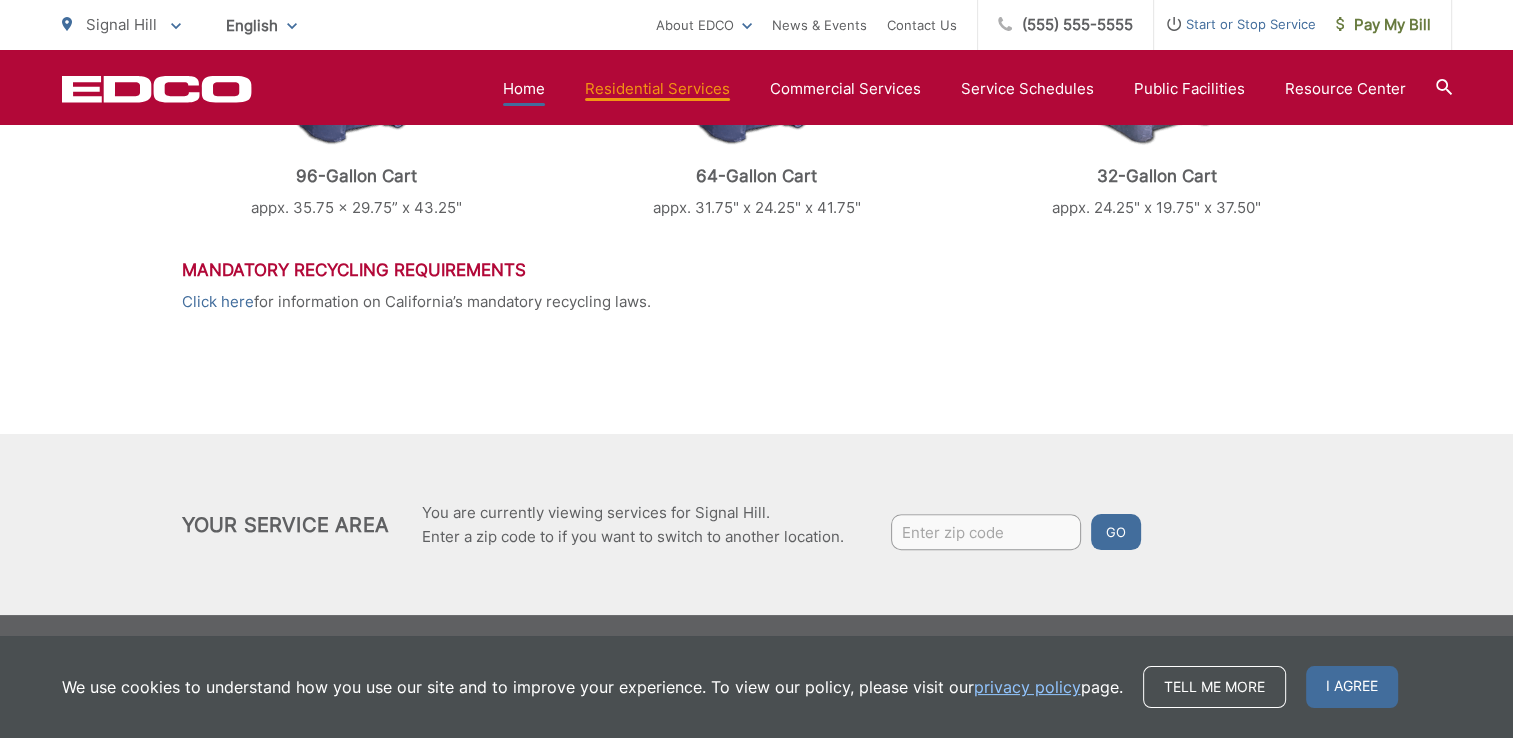 click on "Home" at bounding box center (524, 89) 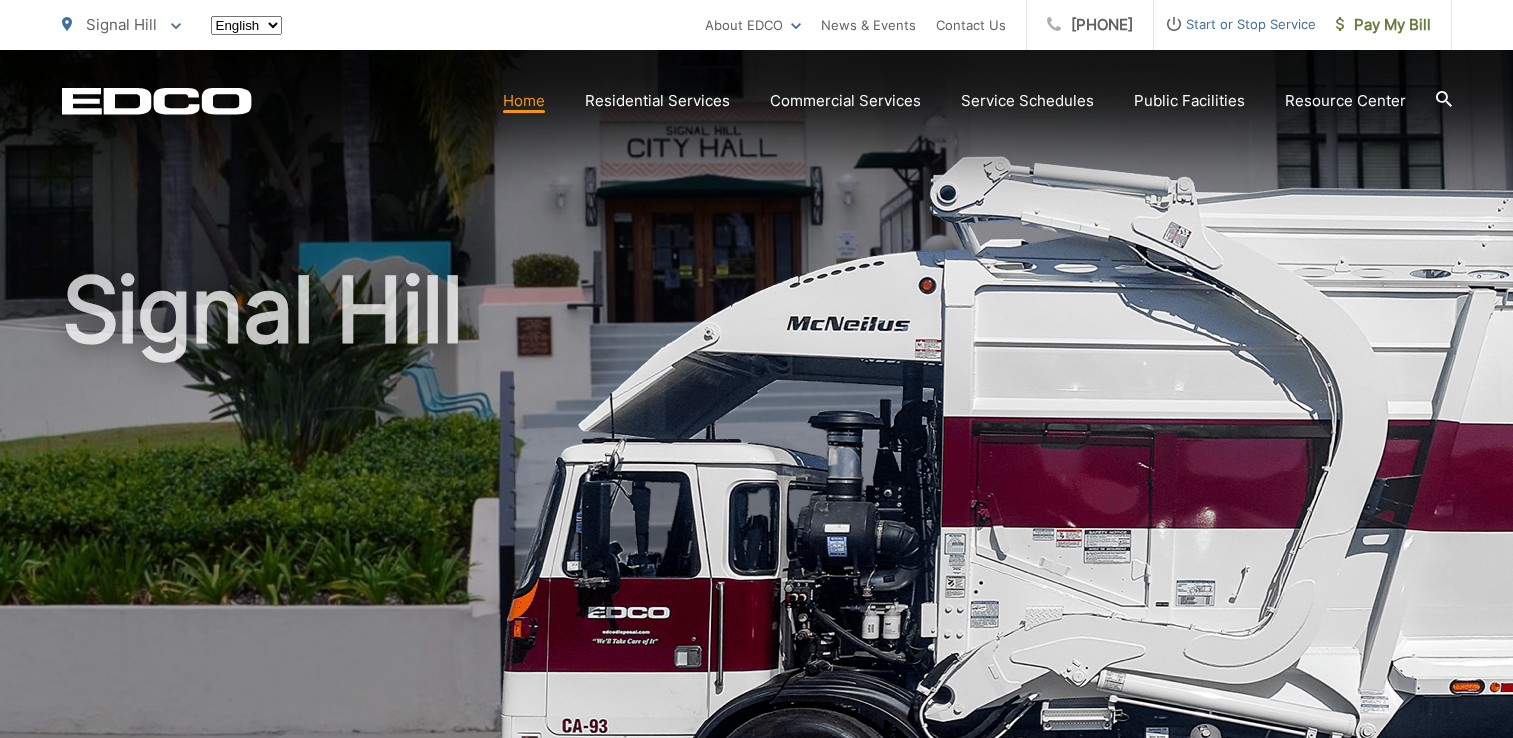 scroll, scrollTop: 0, scrollLeft: 0, axis: both 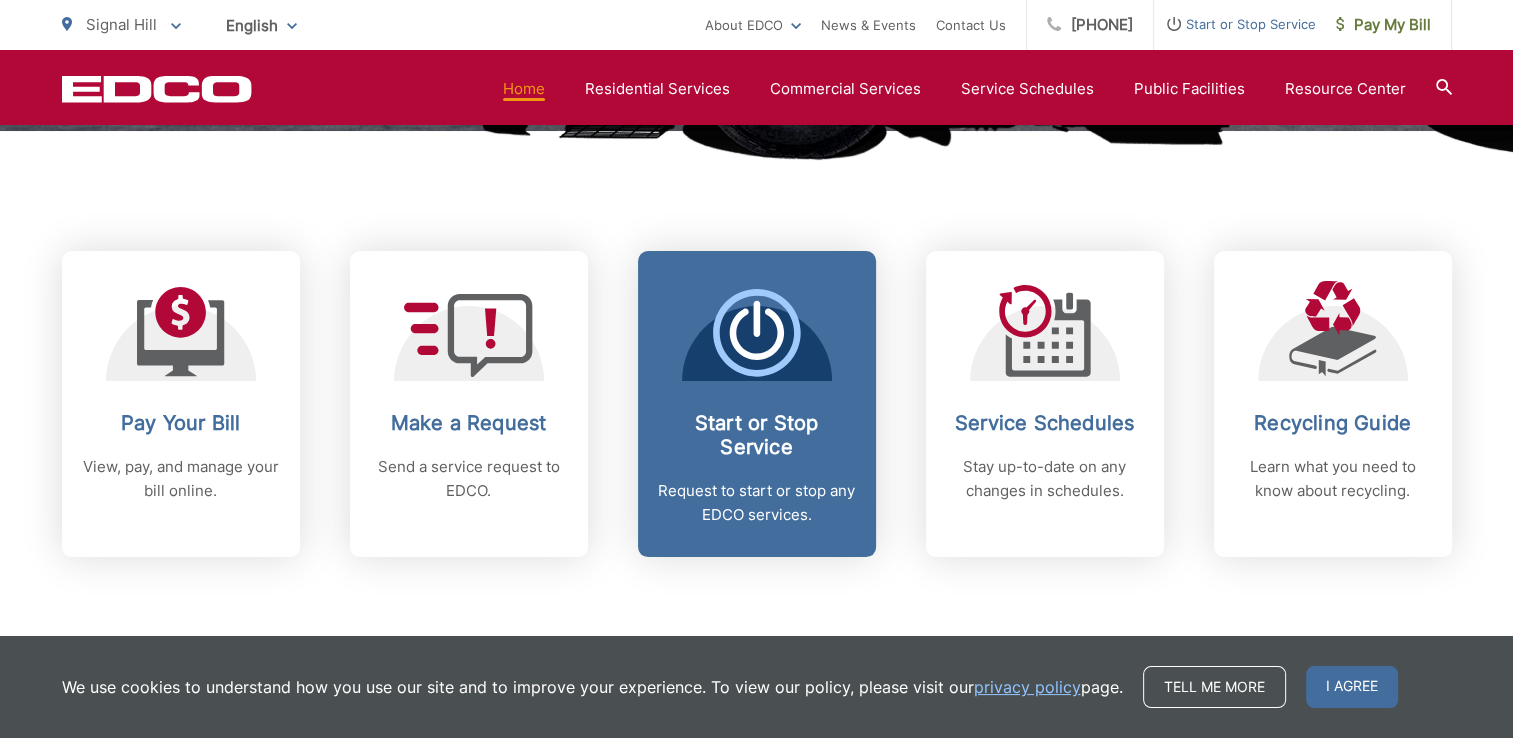 click on "Start or Stop Service" at bounding box center [757, 435] 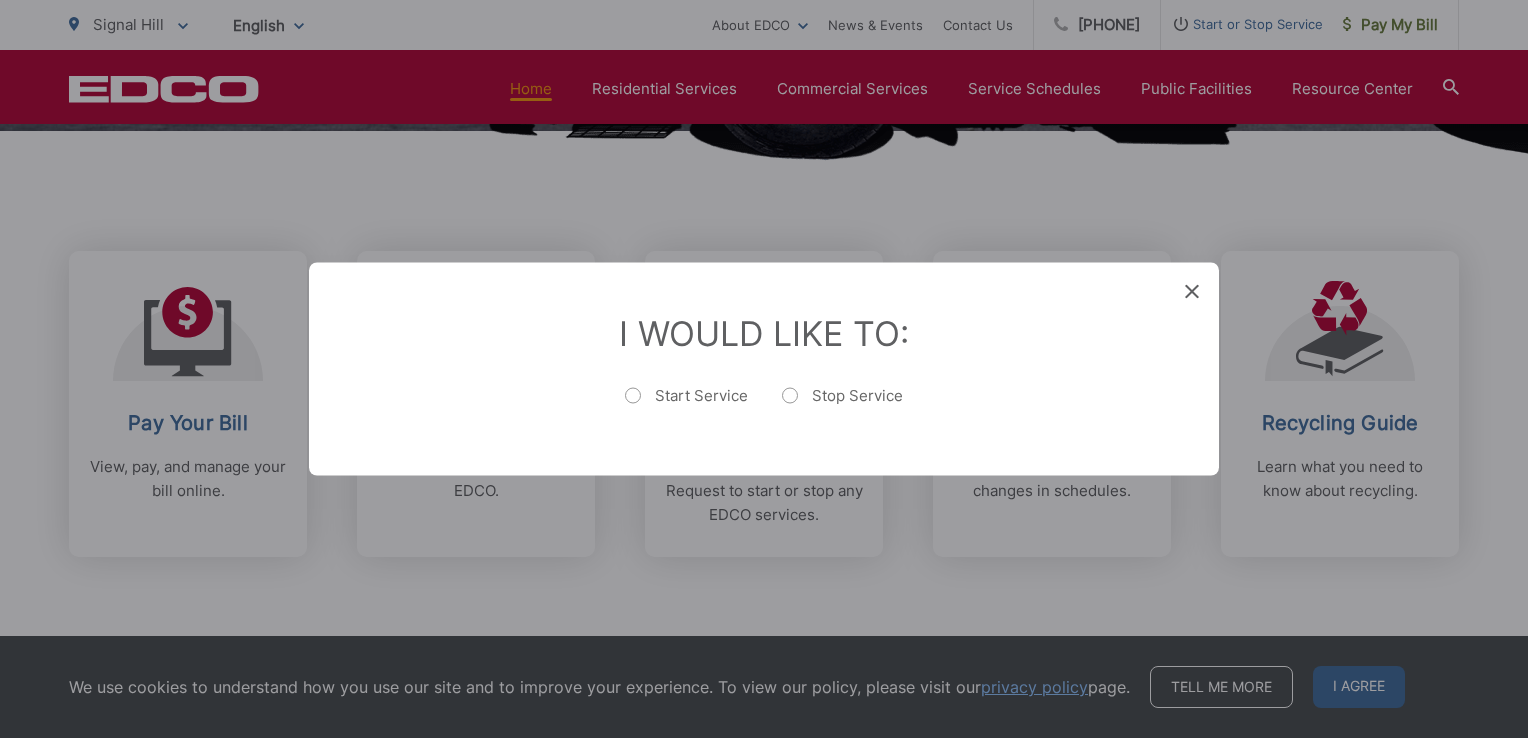 click on "Start Service" at bounding box center (686, 406) 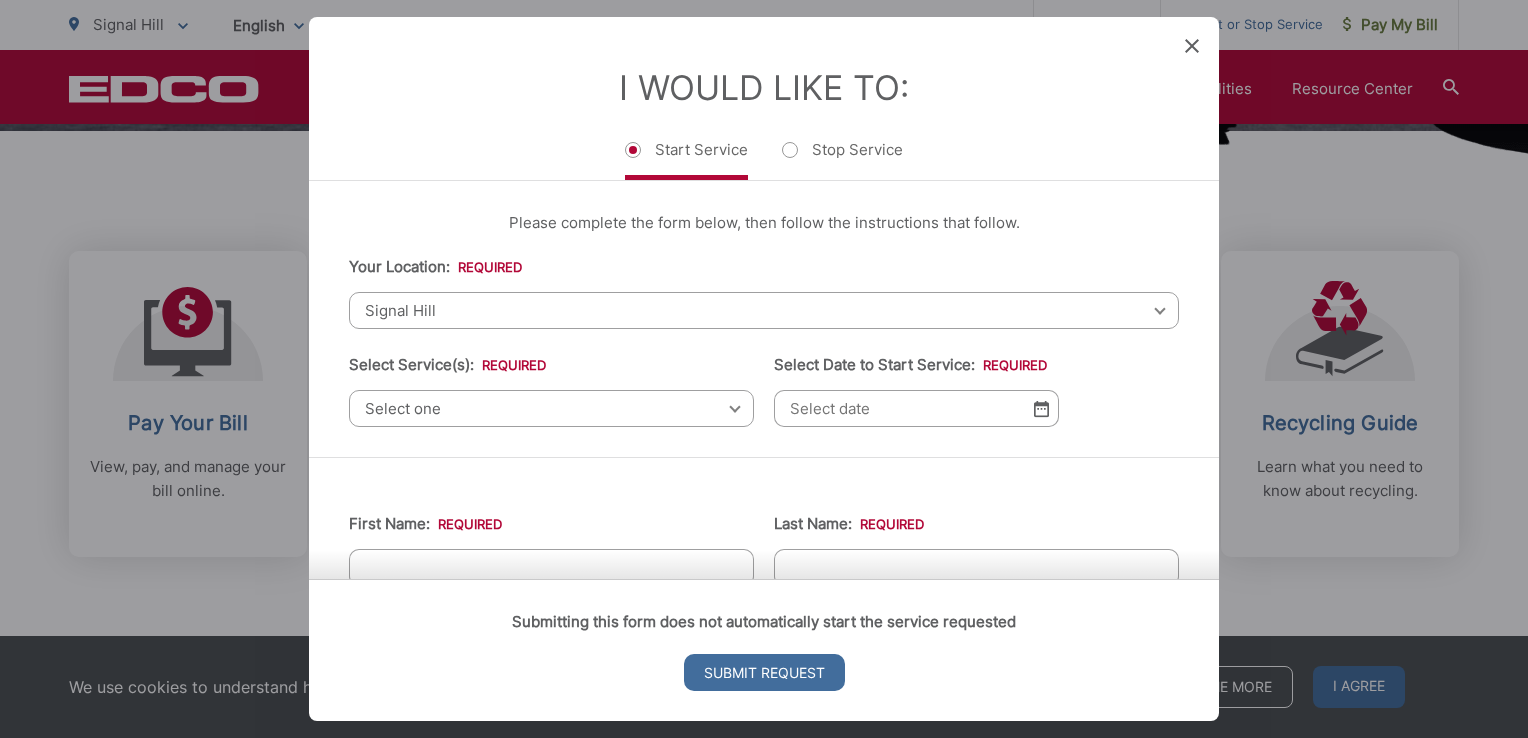 click on "Signal Hill" at bounding box center [764, 310] 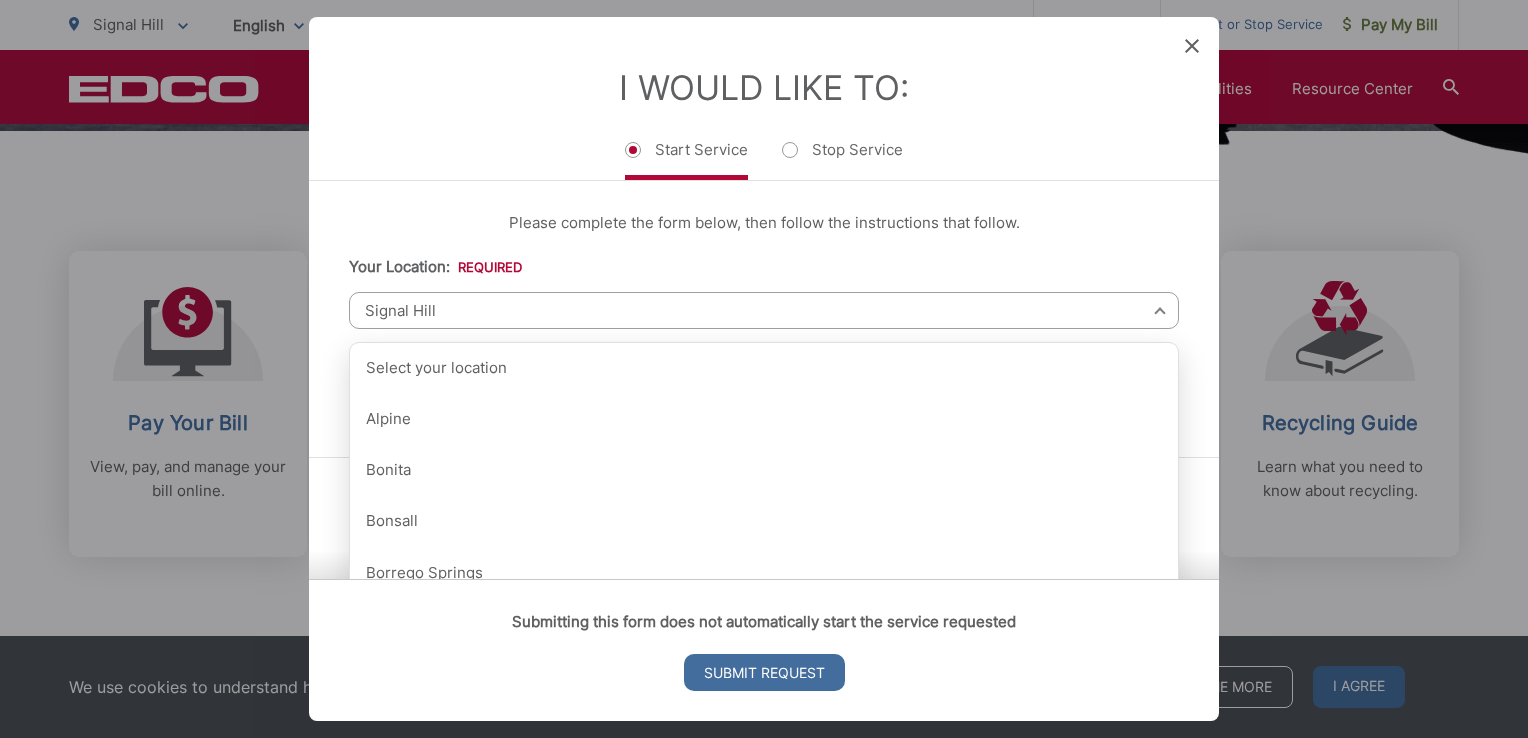 click on "Your Location: * Select your location Alpine Bonita Bonsall Borrego Springs Boulevard Buena Park Campo Coronado Corporate Del Mar Descanso Dulzura City of El Cajon El Cajon County El Segundo Encinitas Escondido Escondido County Fallbrook Guatay Imperial Beach Jacumba Jamul Julian La Mesa City La Mesa County La Mirada La Palma Lakeside Lakewood Lemon Grove Lincoln Acres Long Beach National City Pala Pauma Valley Pine Valley Potrero Poway Rainbow Ramona Rancho Palos Verdes Rancho Santa Fe San Diego San Marcos San Marcos County Signal Hill Solana Beach Spring Valley Tecate Torrance Valley Center City of Vista Vista County Signal Hill Select your location Alpine Bonita Bonsall Borrego Springs Boulevard Buena Park Campo Coronado Corporate Del Mar Descanso Dulzura City of El Cajon El Cajon County El Segundo Encinitas Escondido Escondido County Fallbrook Guatay Imperial Beach Jacumba Jamul Julian La Mesa City La Mesa County La Mirada La Palma Lakeside Lakewood Lemon Grove Lincoln Acres Long Beach National City Pala" at bounding box center [764, 292] 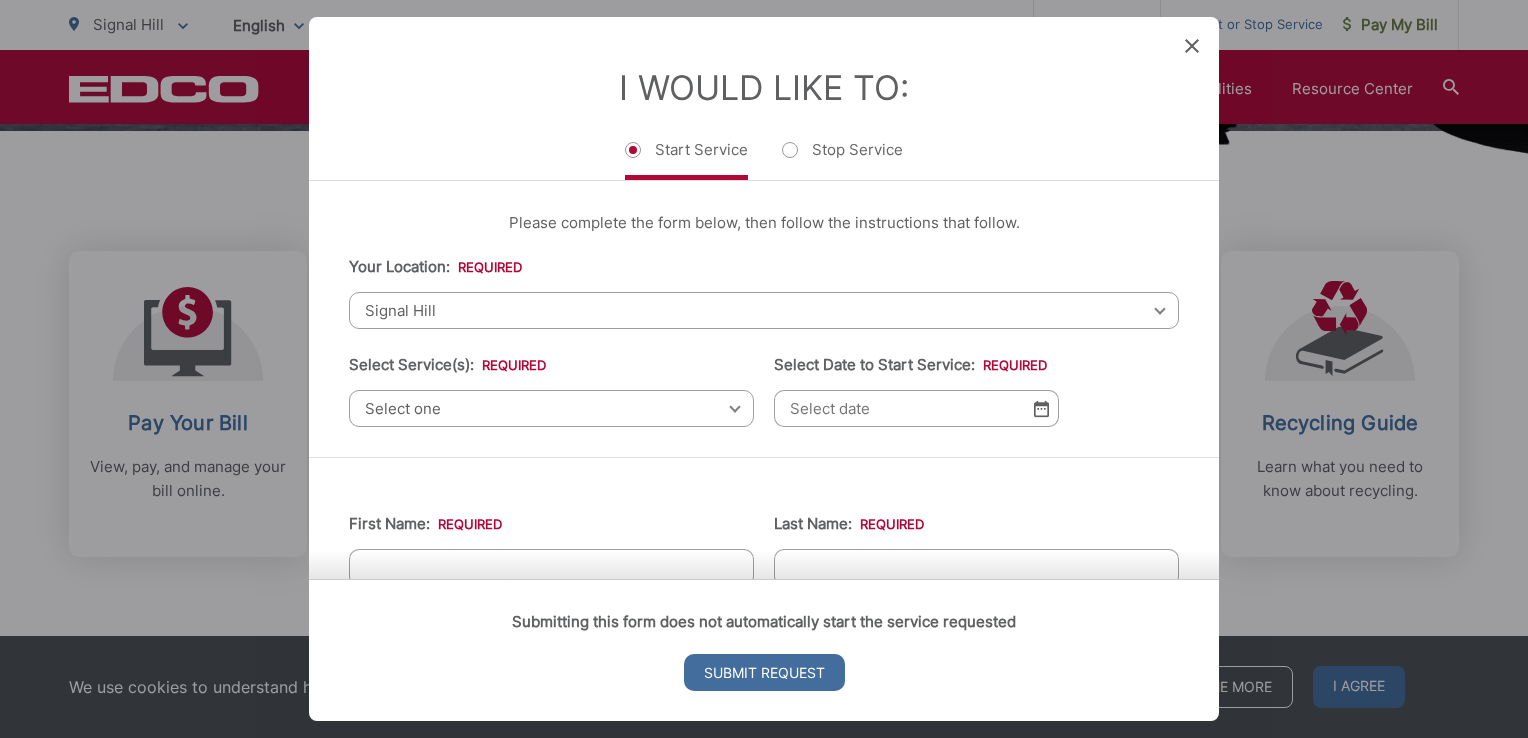 click on "Select one" at bounding box center (551, 408) 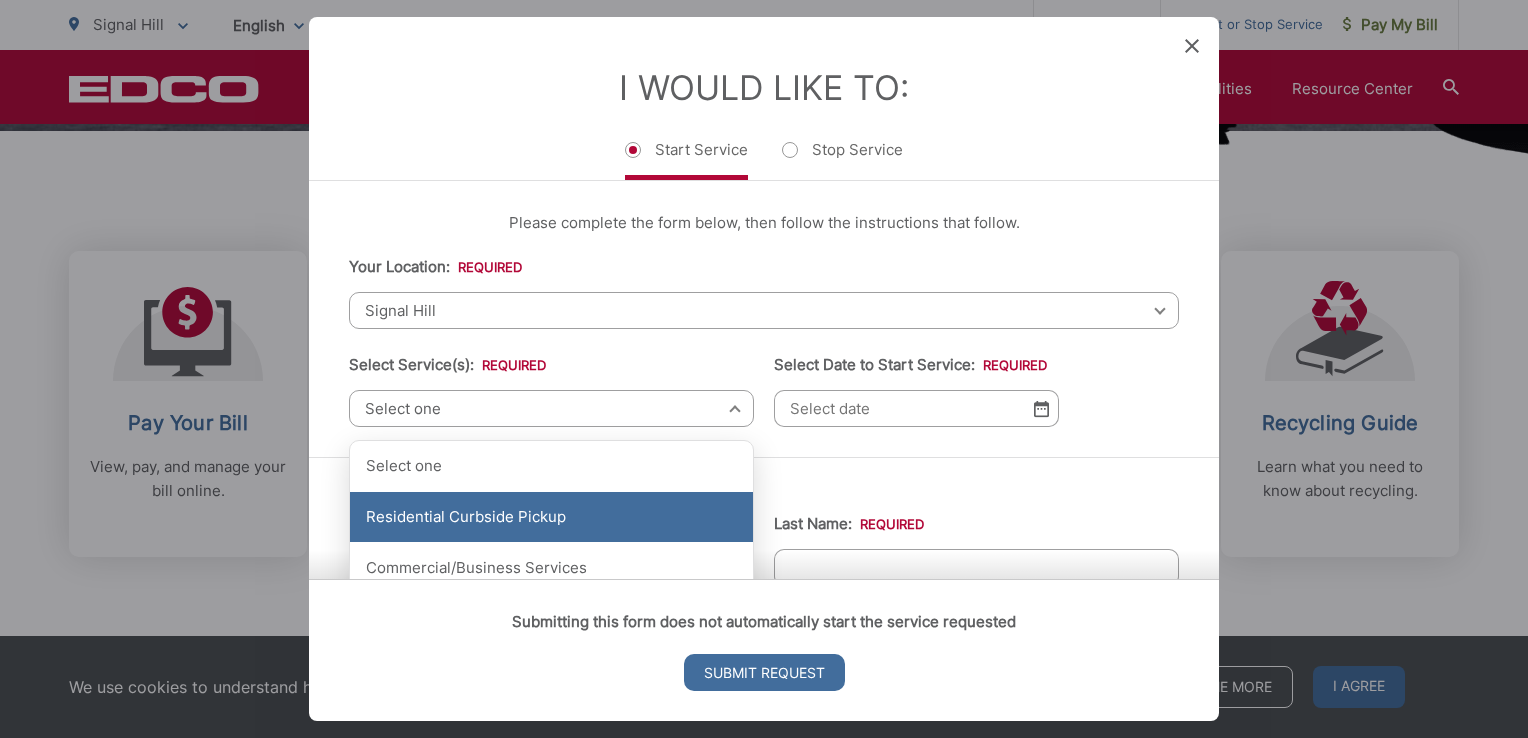 click on "Residential Curbside Pickup" at bounding box center [551, 517] 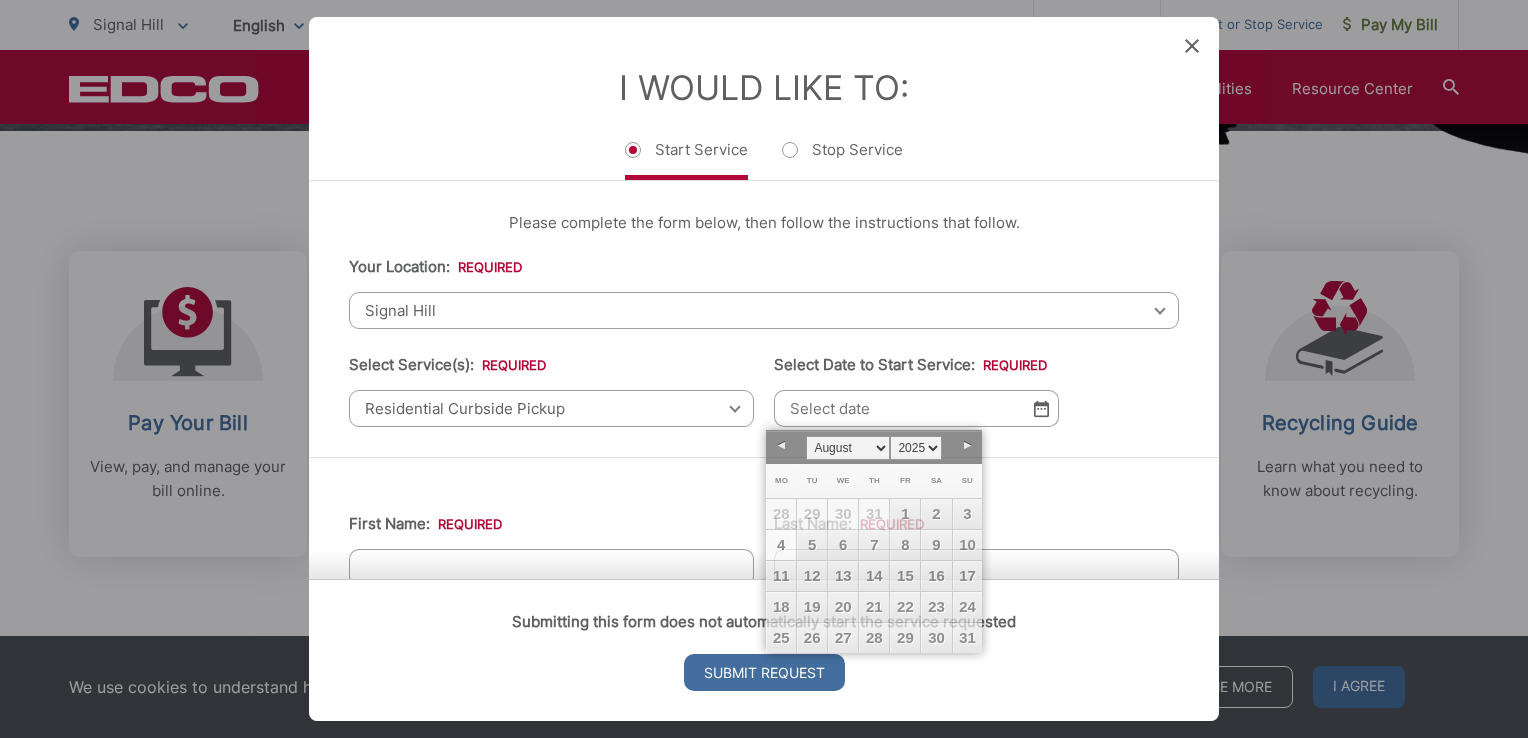 click on "Select Date to Start Service: *" at bounding box center [916, 408] 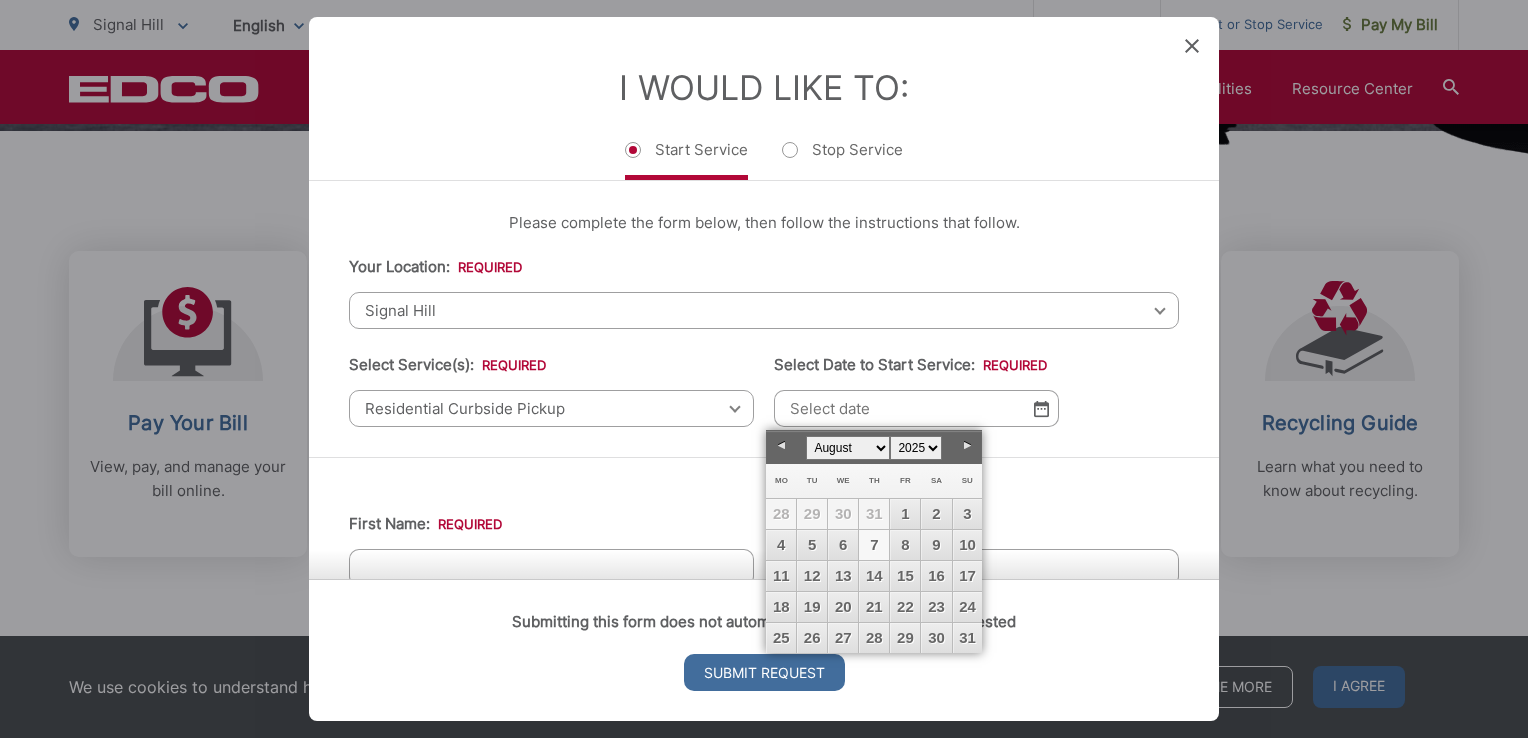 click on "7" at bounding box center (874, 545) 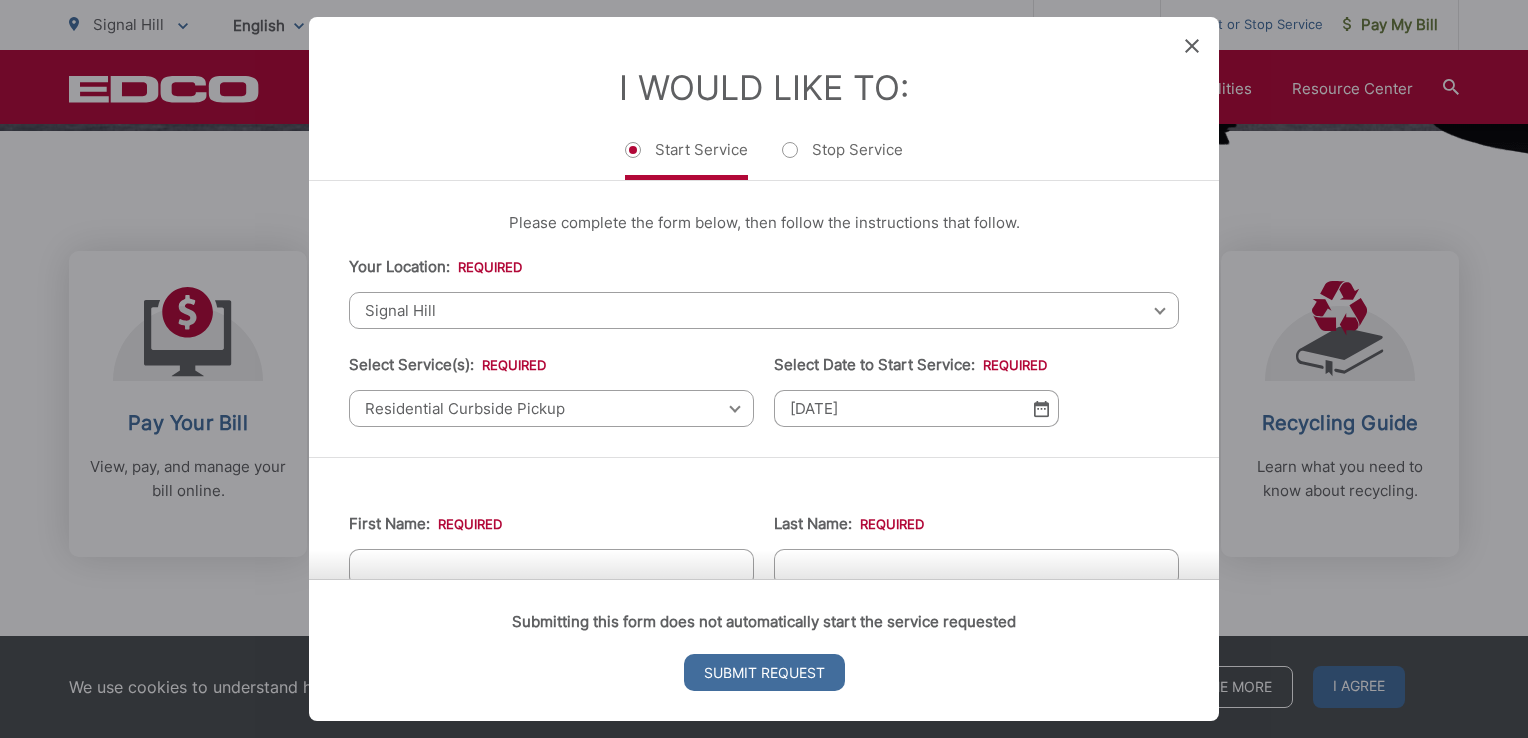 click on "Submitting this form does not automatically start the service requested Submit Request" at bounding box center (764, 650) 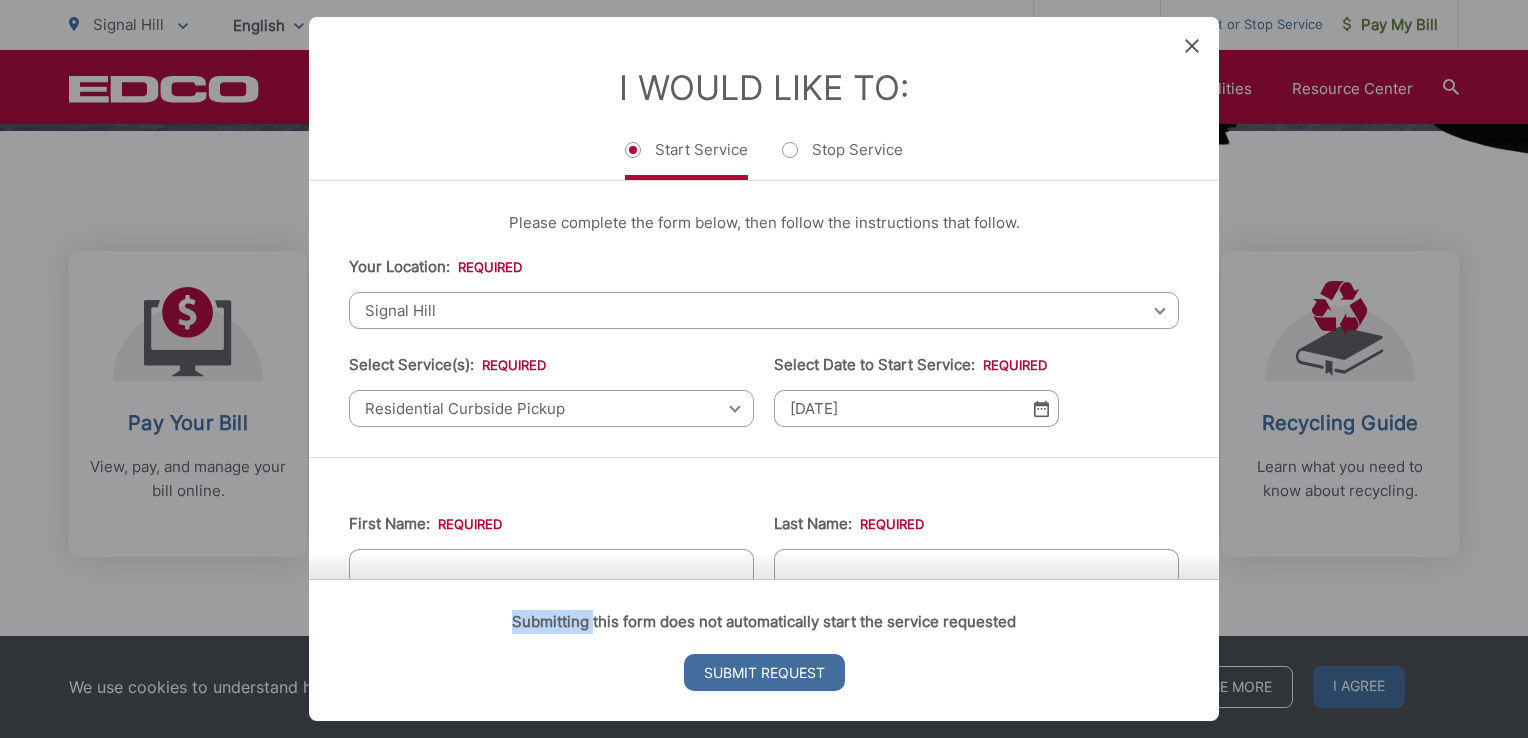 click on "Submitting this form does not automatically start the service requested Submit Request" at bounding box center (764, 650) 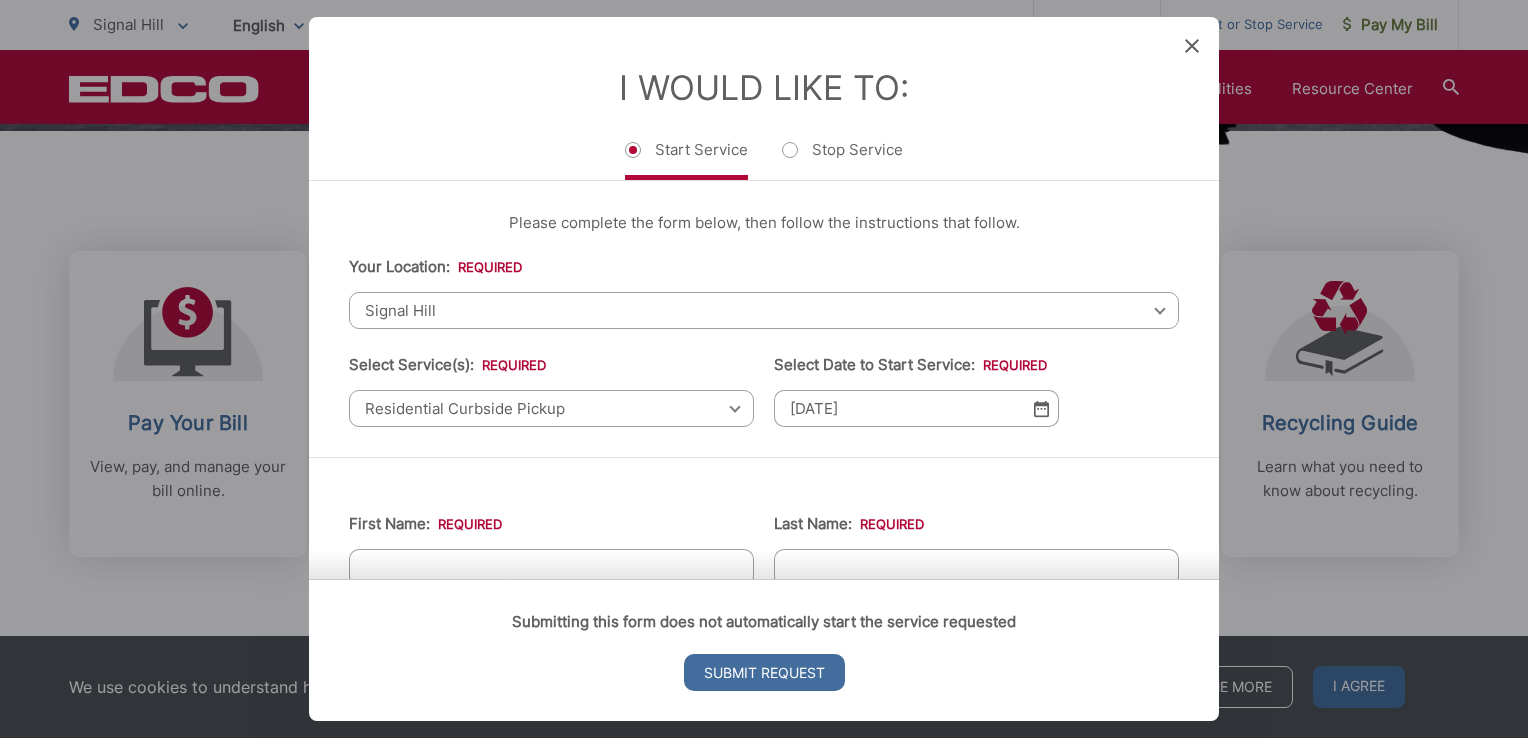 click on "Submitting this form does not automatically start the service requested Submit Request" at bounding box center (764, 650) 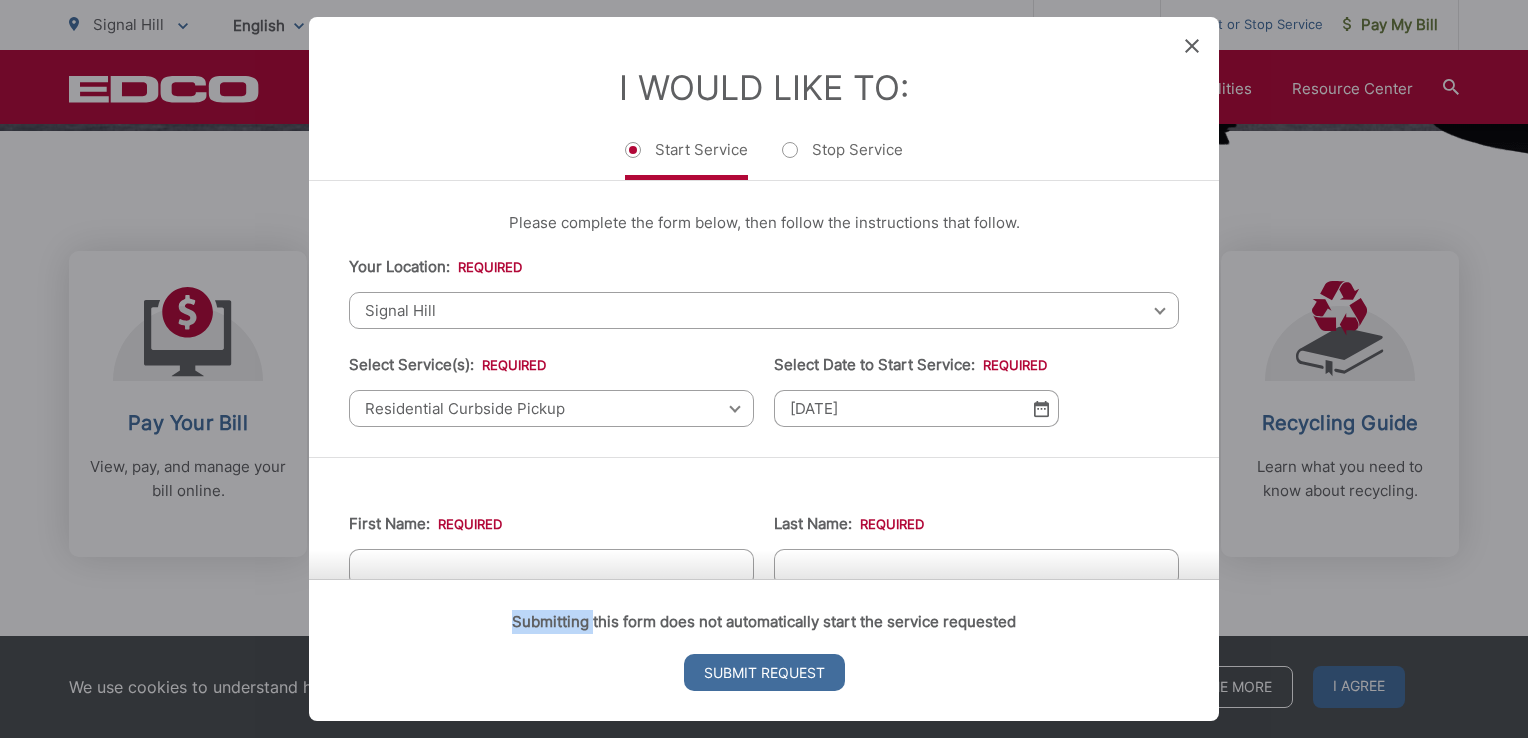 click on "Submitting this form does not automatically start the service requested Submit Request" at bounding box center (764, 650) 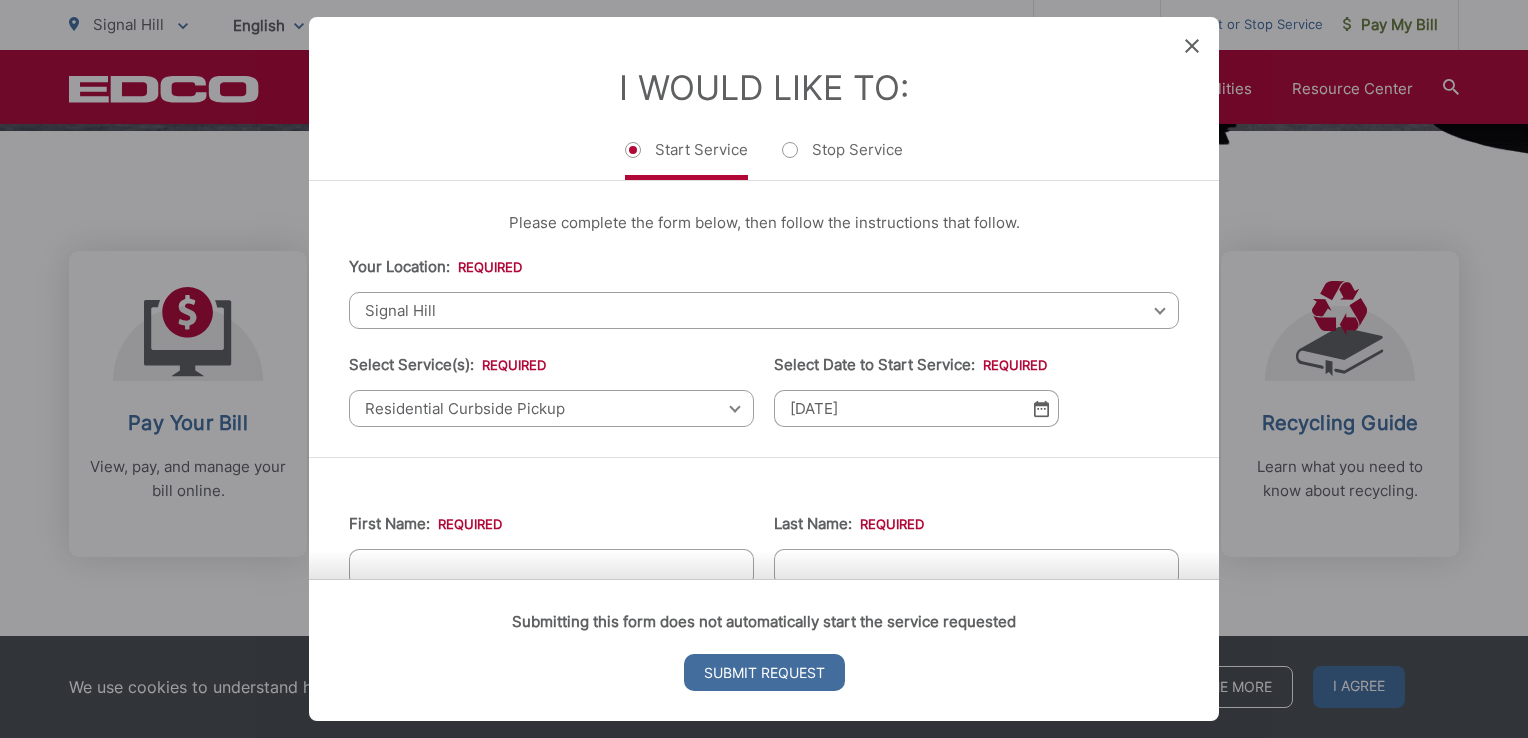 click on "Submitting this form does not automatically start the service requested Submit Request" at bounding box center (764, 650) 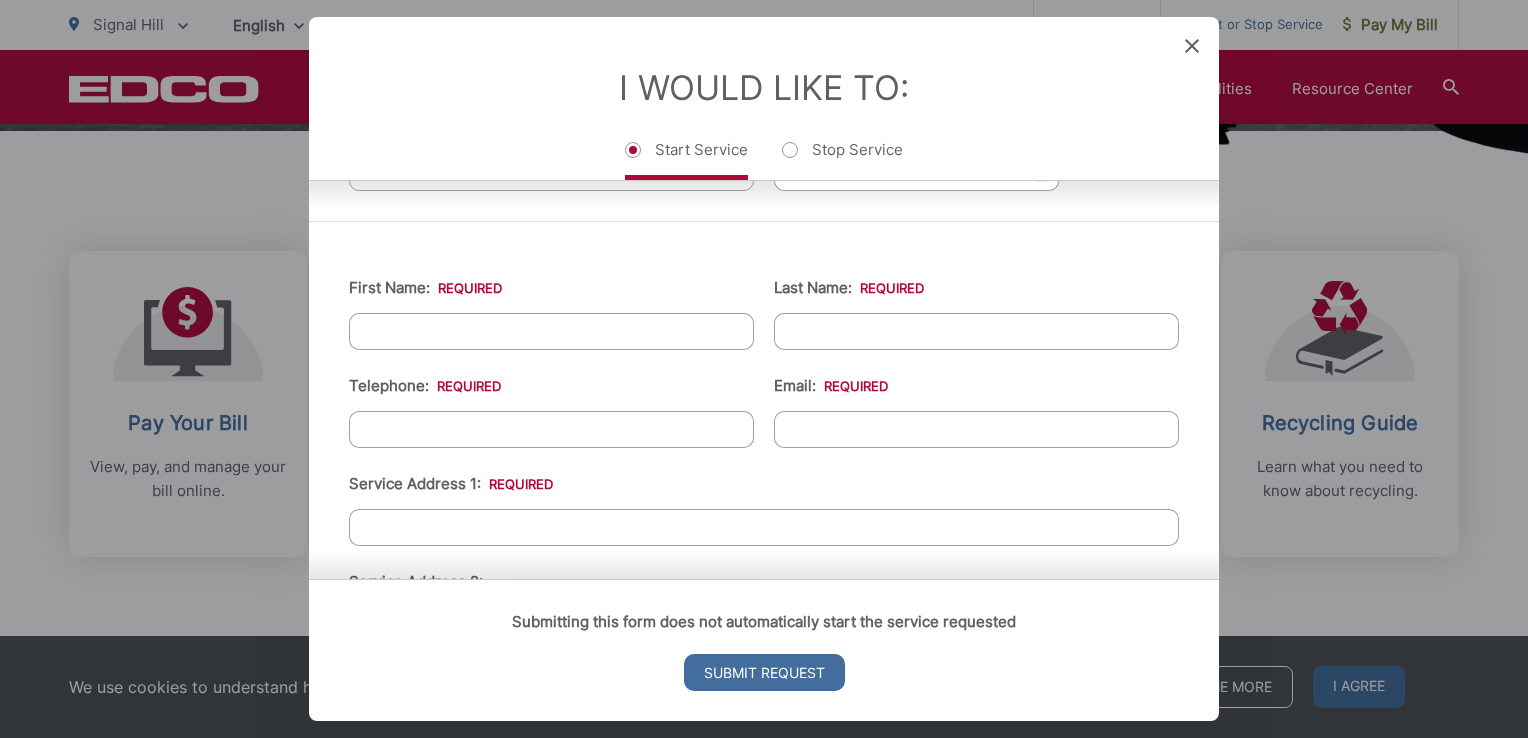 scroll, scrollTop: 237, scrollLeft: 0, axis: vertical 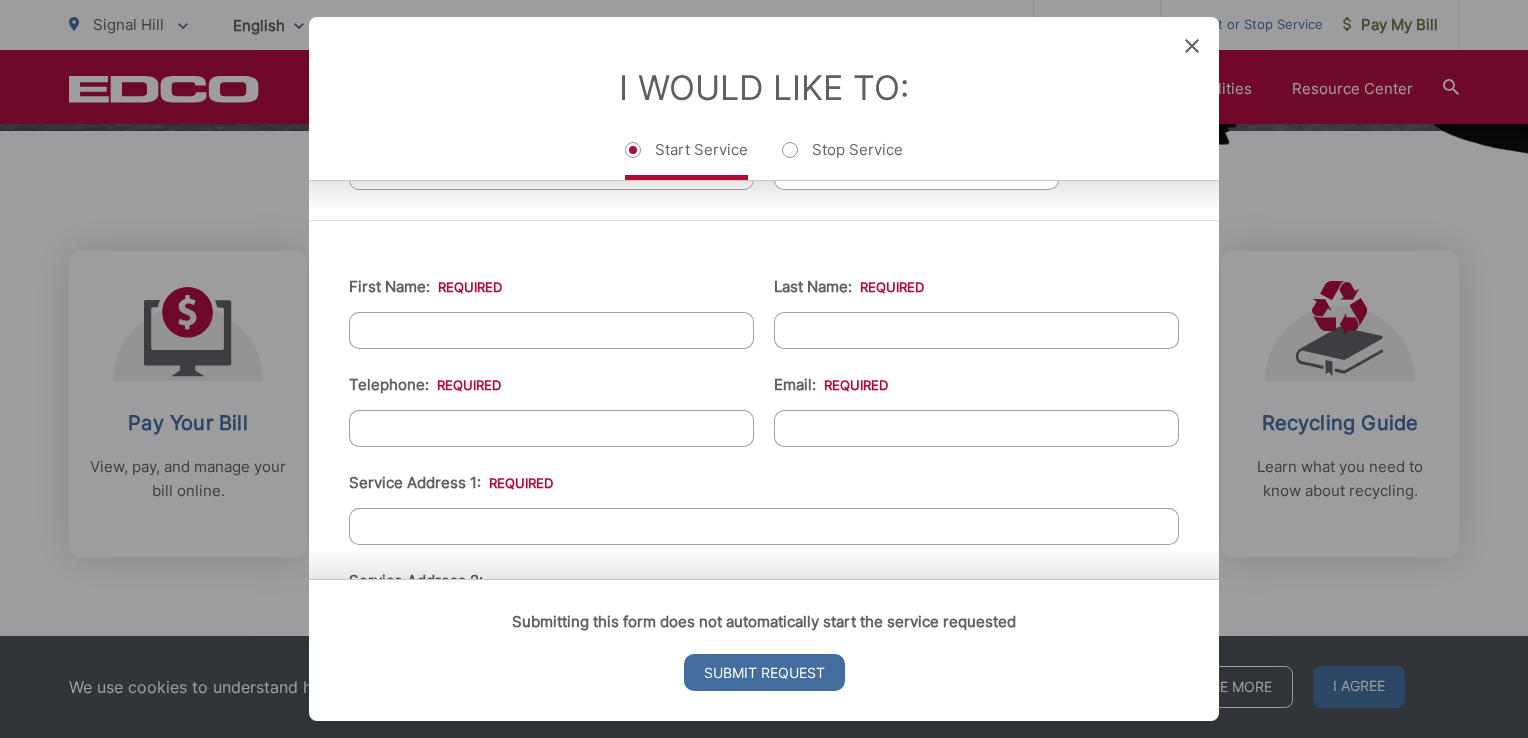 click on "First Name: *" at bounding box center (551, 330) 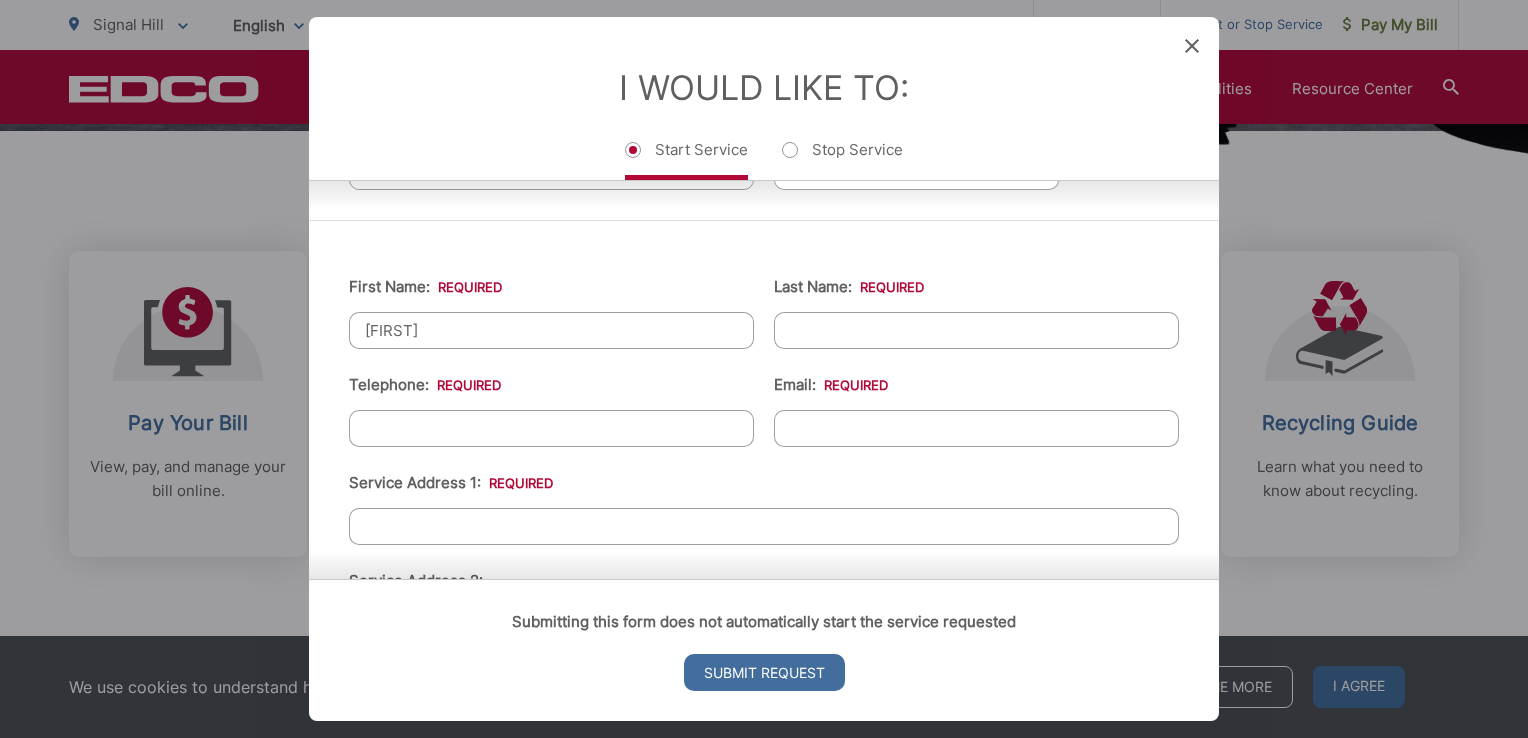 type on "[LAST]" 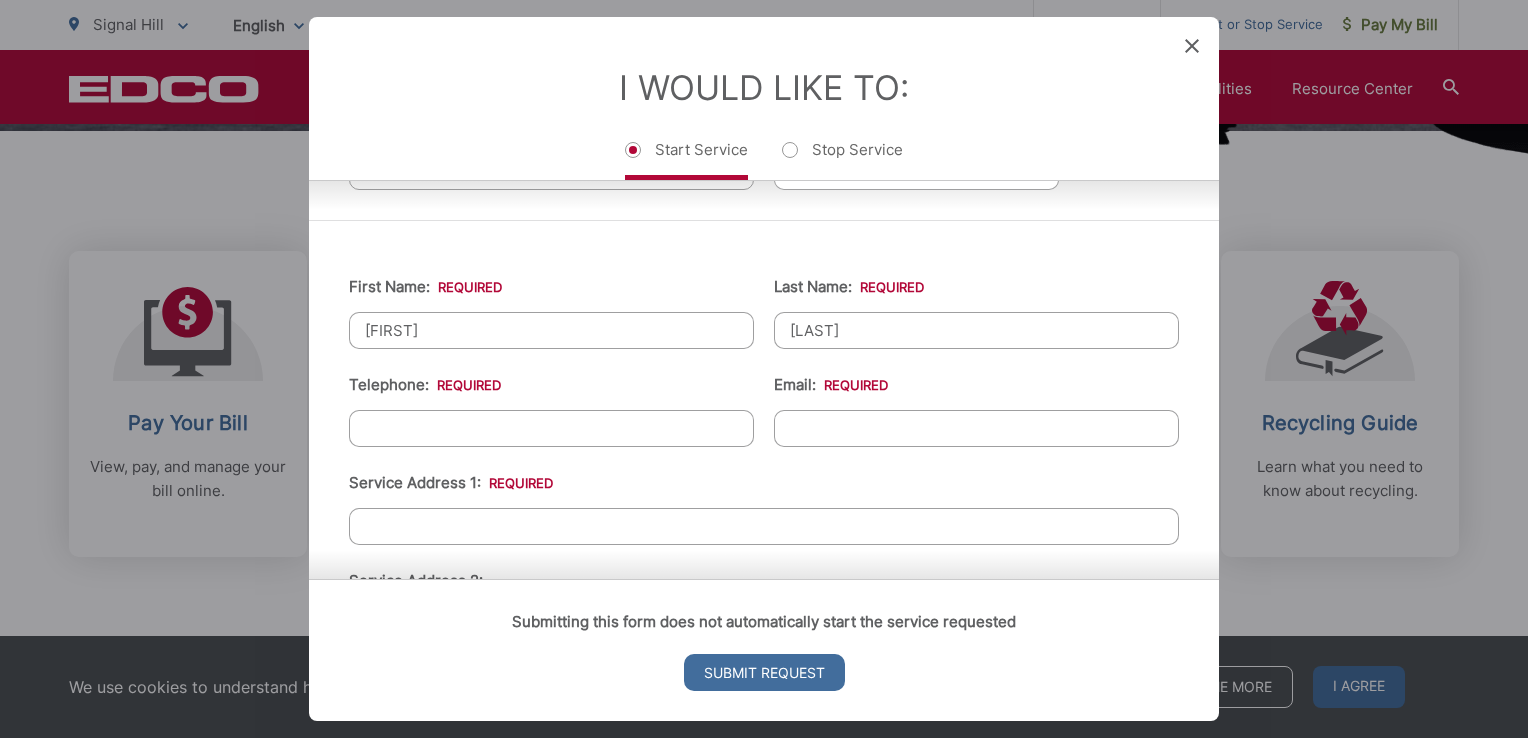 type on "[PHONE]" 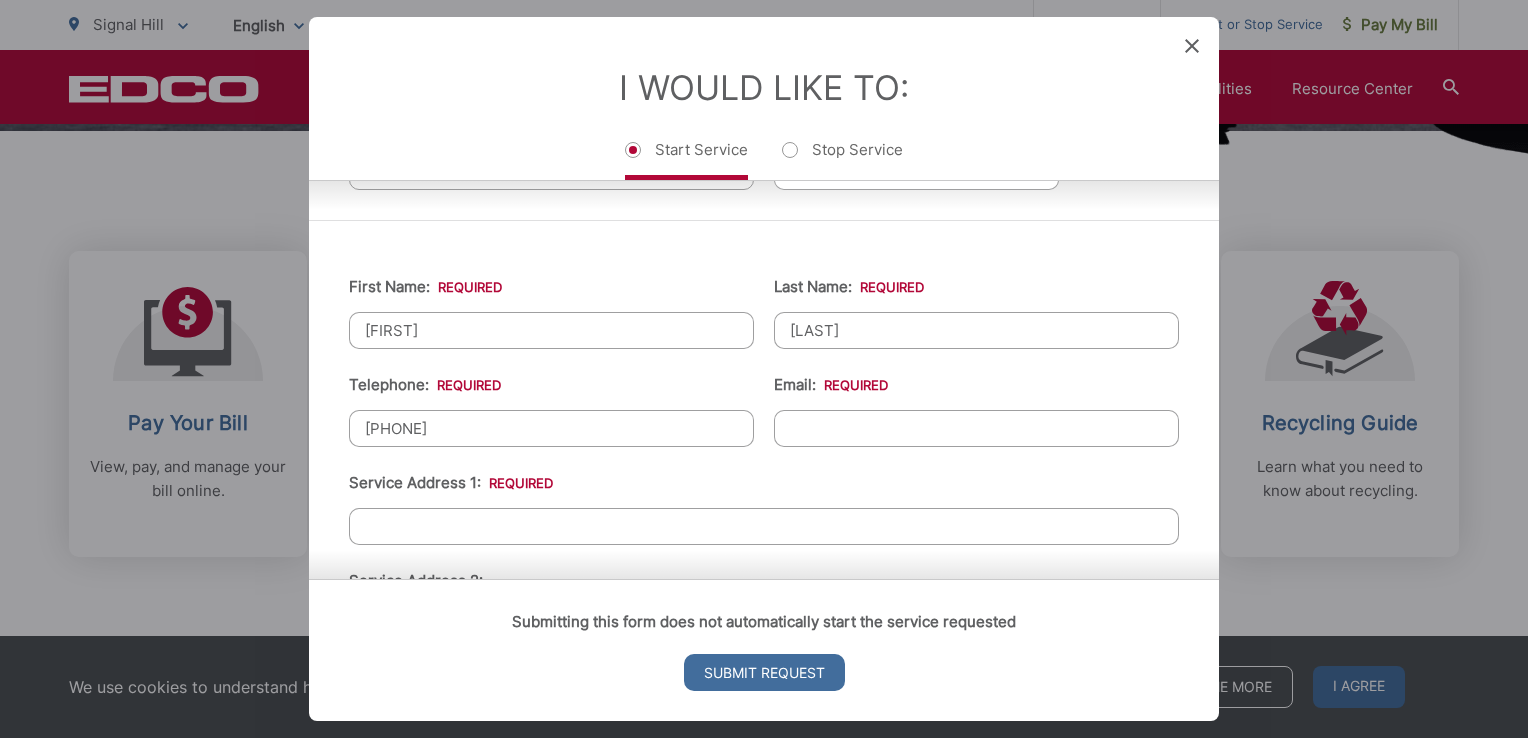 type on "[EMAIL]" 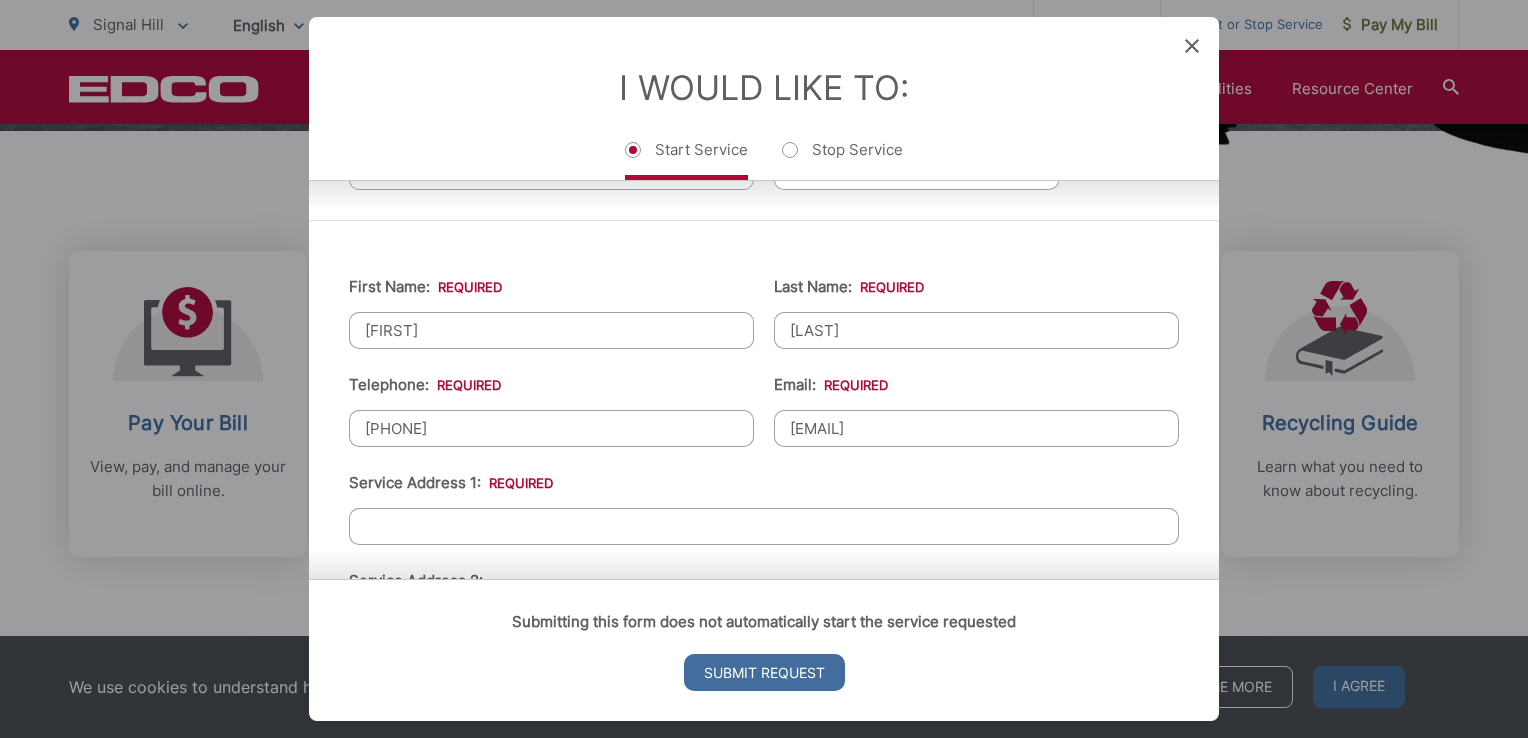 type on "Temecula" 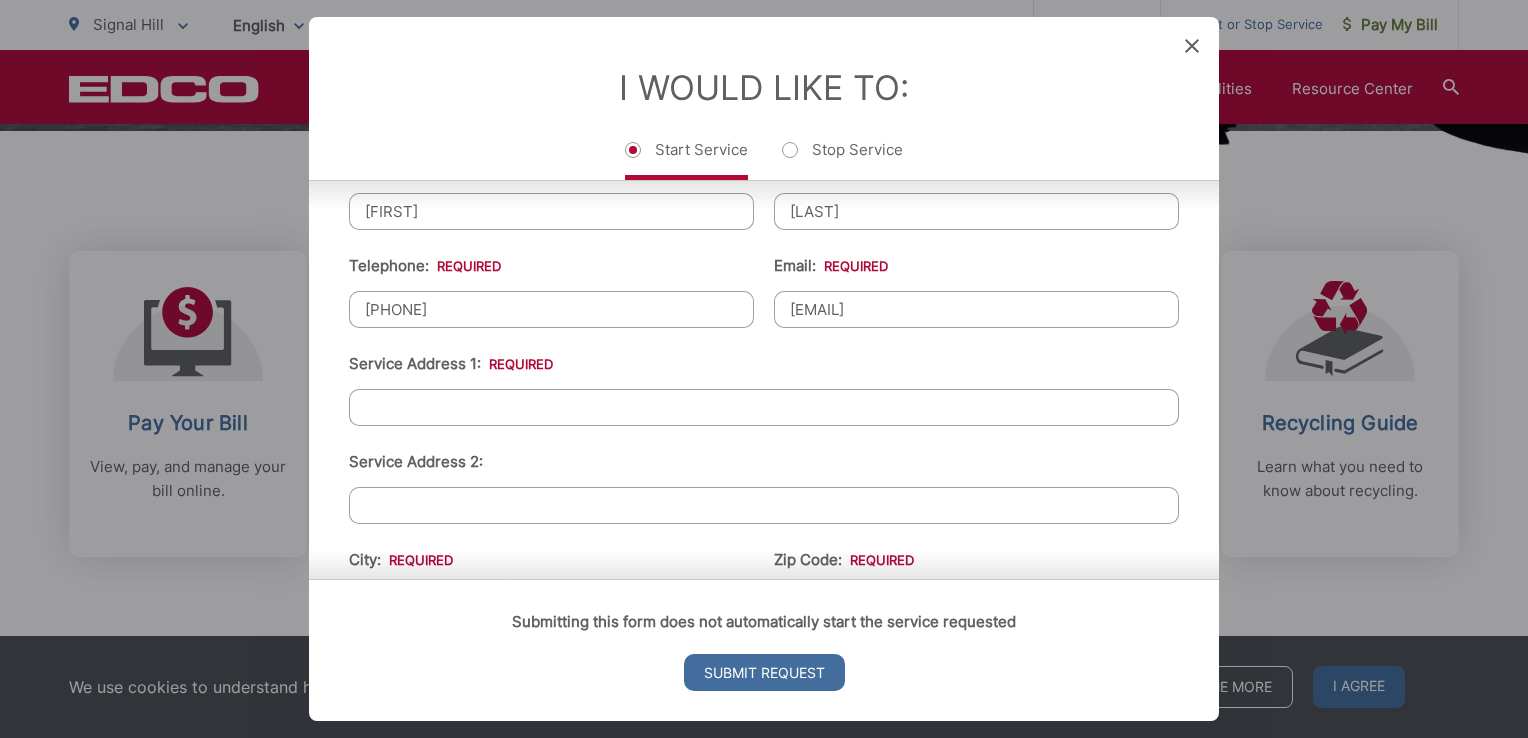 scroll, scrollTop: 359, scrollLeft: 0, axis: vertical 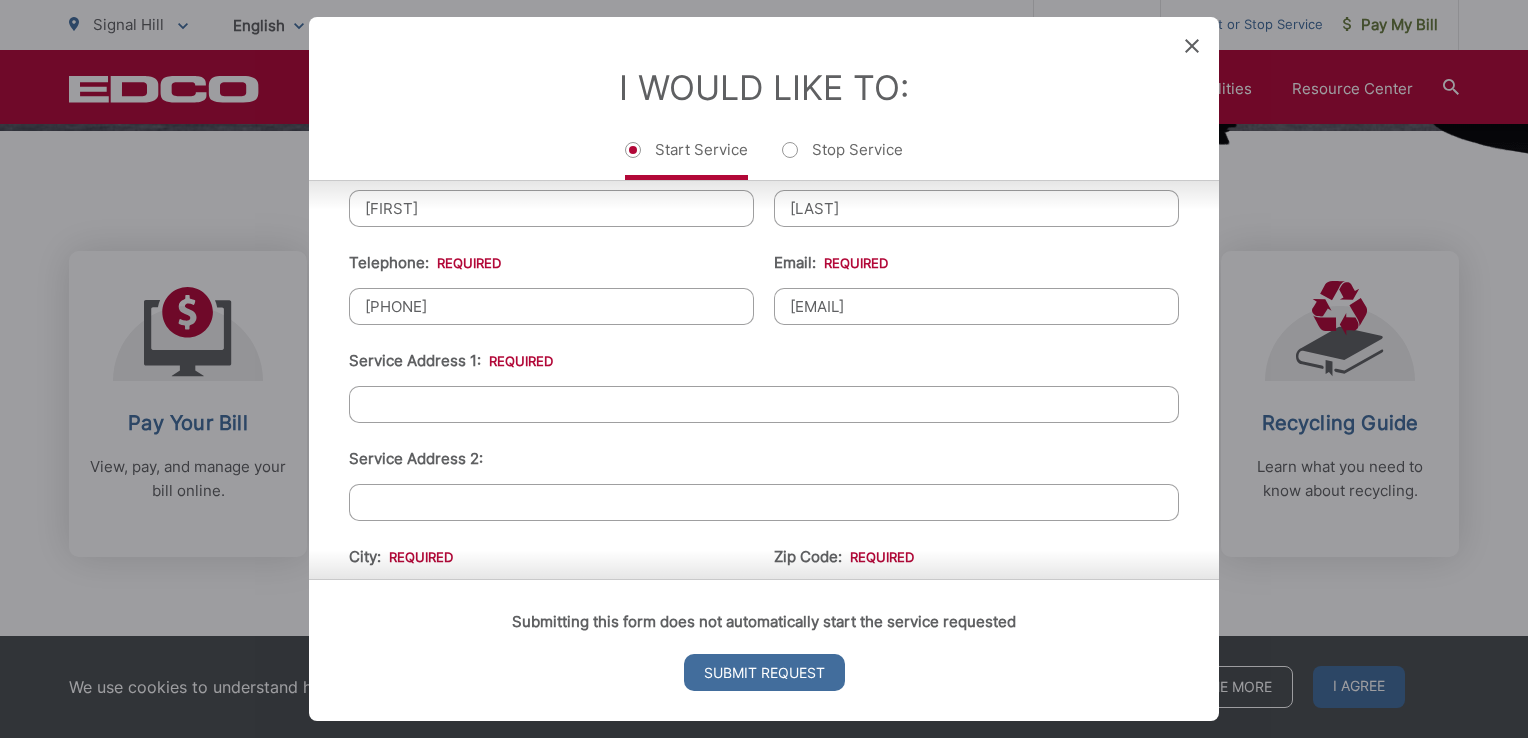 click on "Service Address 1: *" at bounding box center (764, 404) 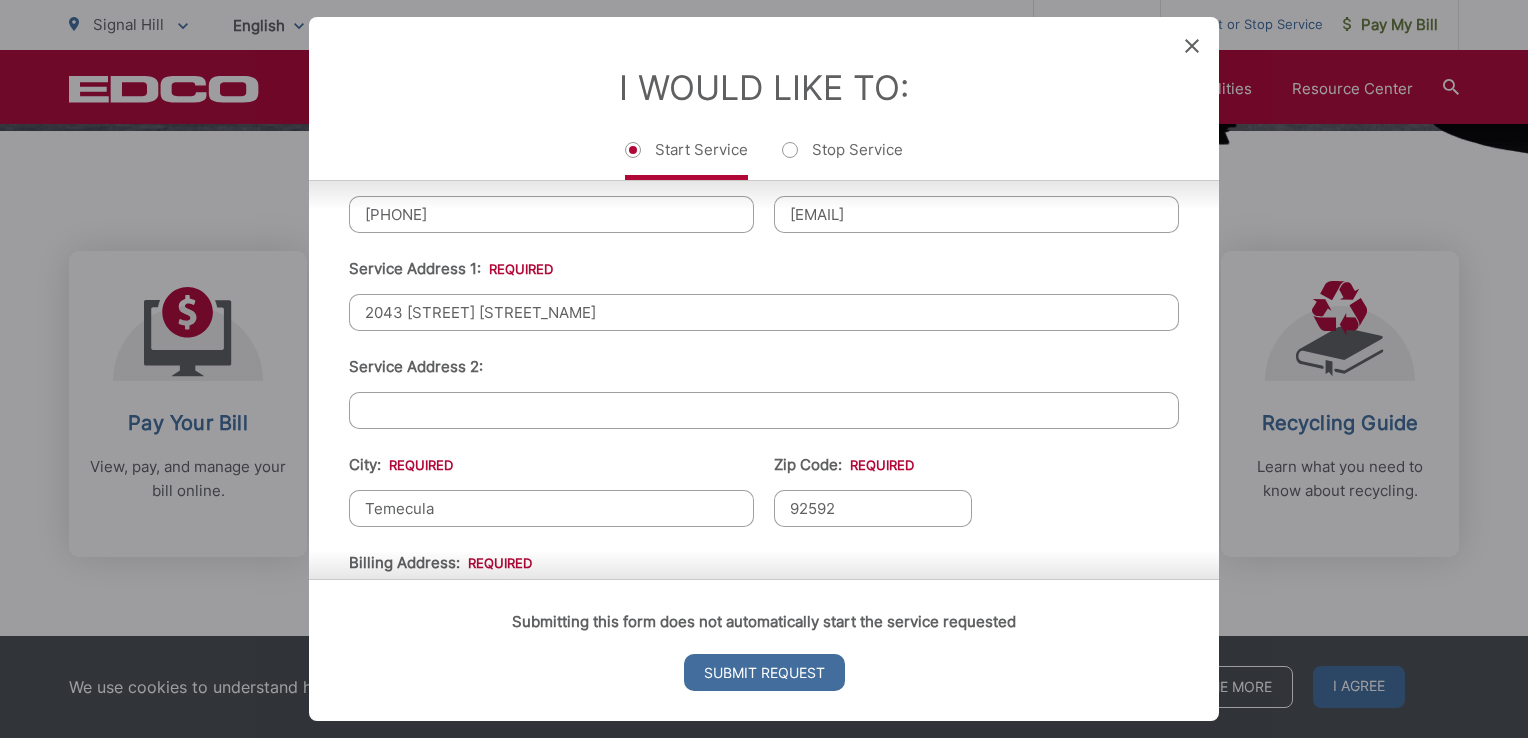 scroll, scrollTop: 459, scrollLeft: 0, axis: vertical 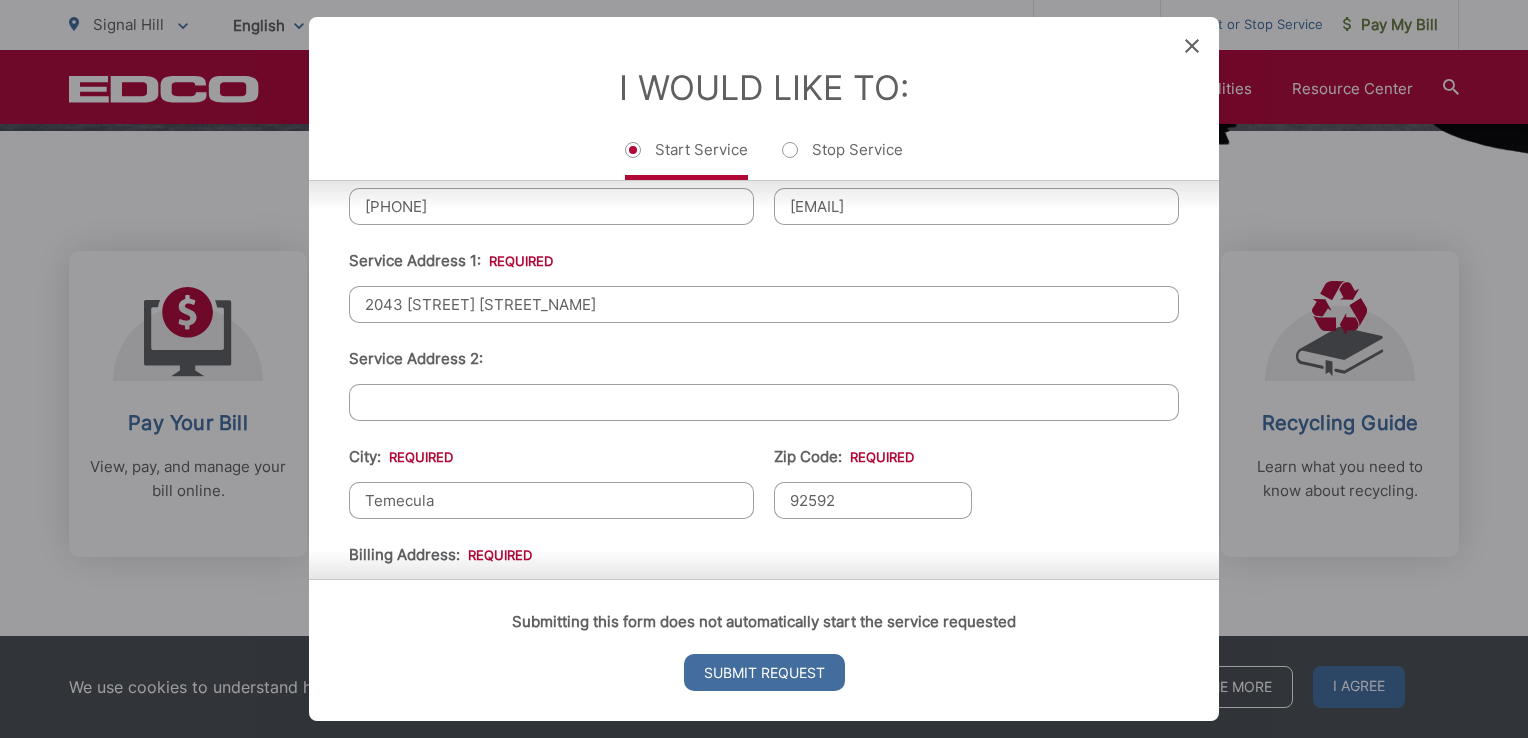 type on "2043 [STREET] [STREET_NAME]" 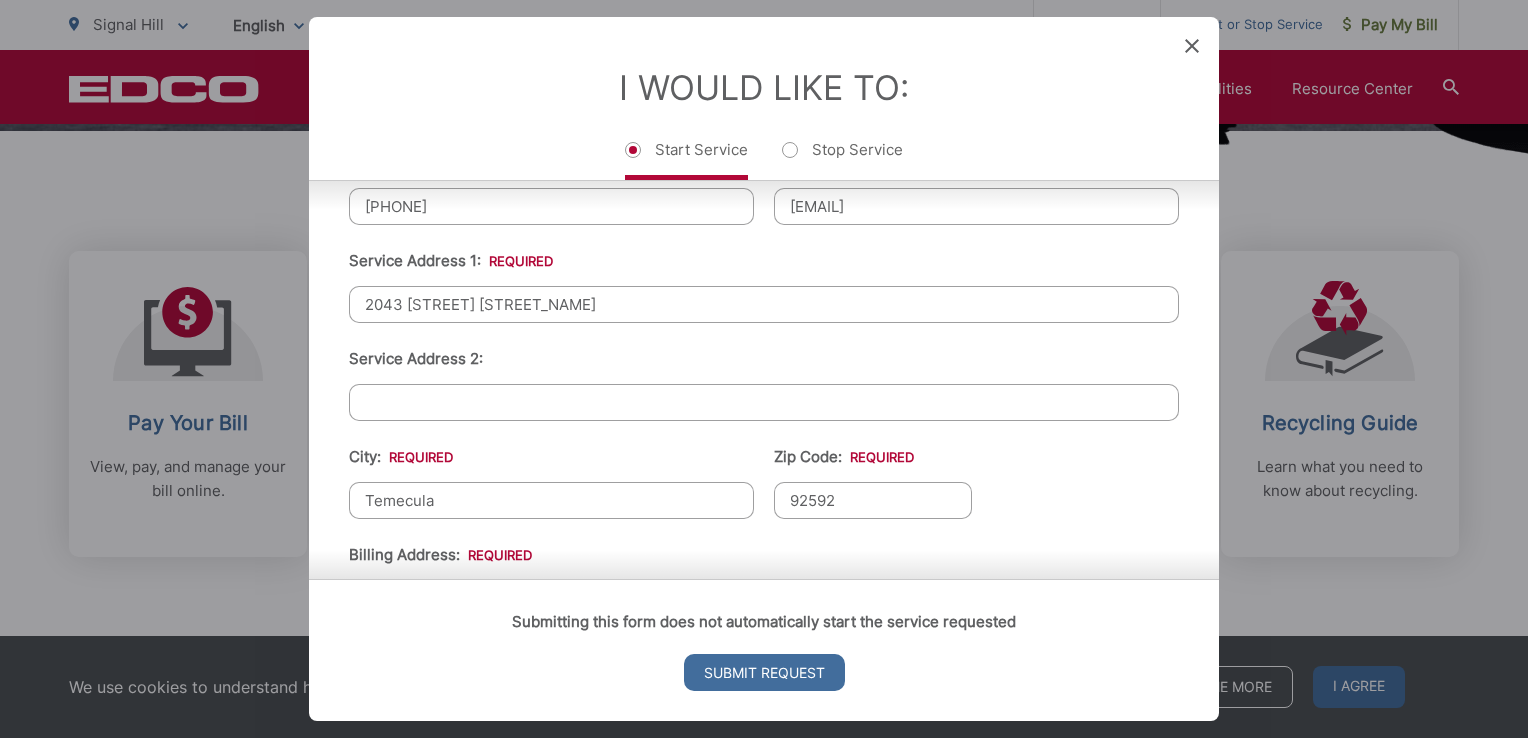 click on "Temecula" at bounding box center [551, 500] 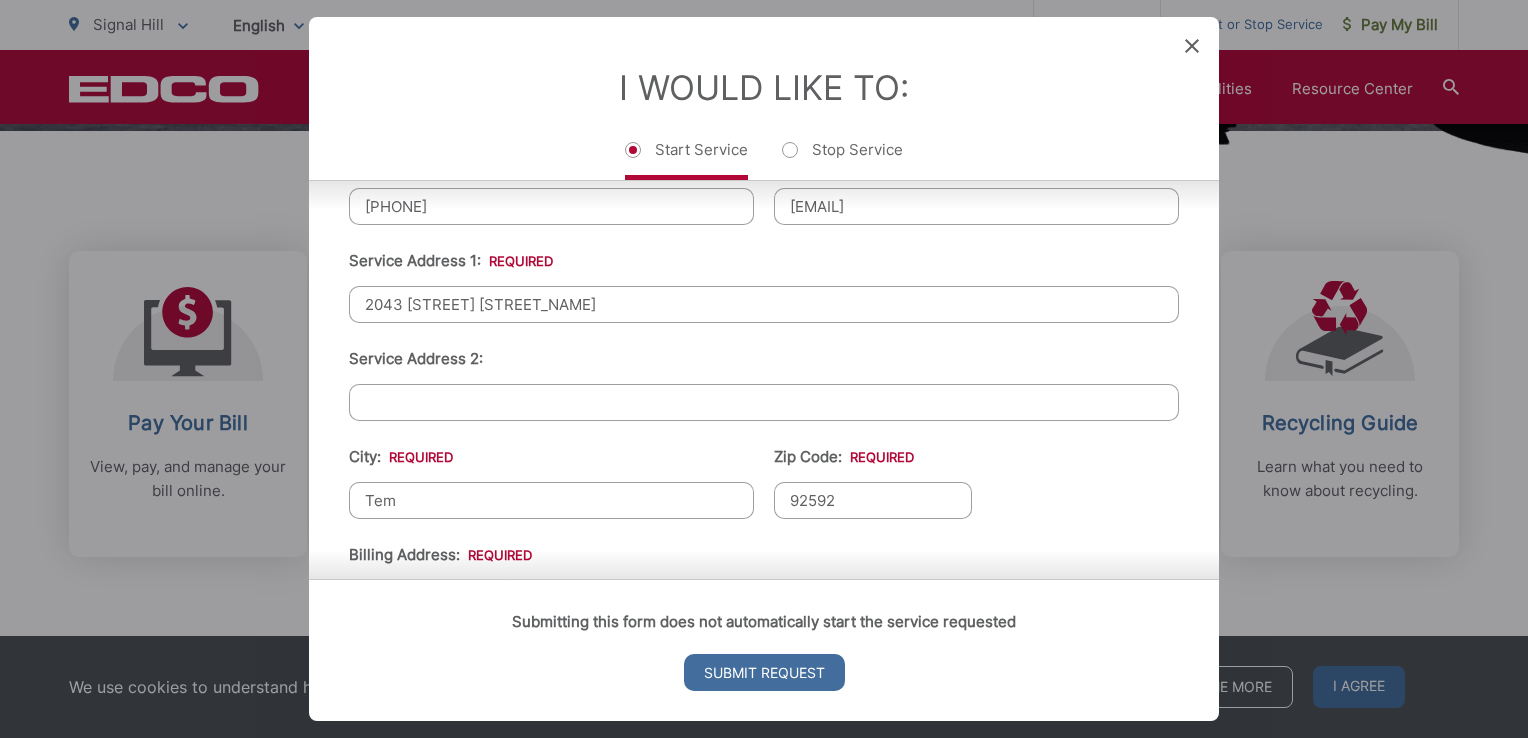 type on "T" 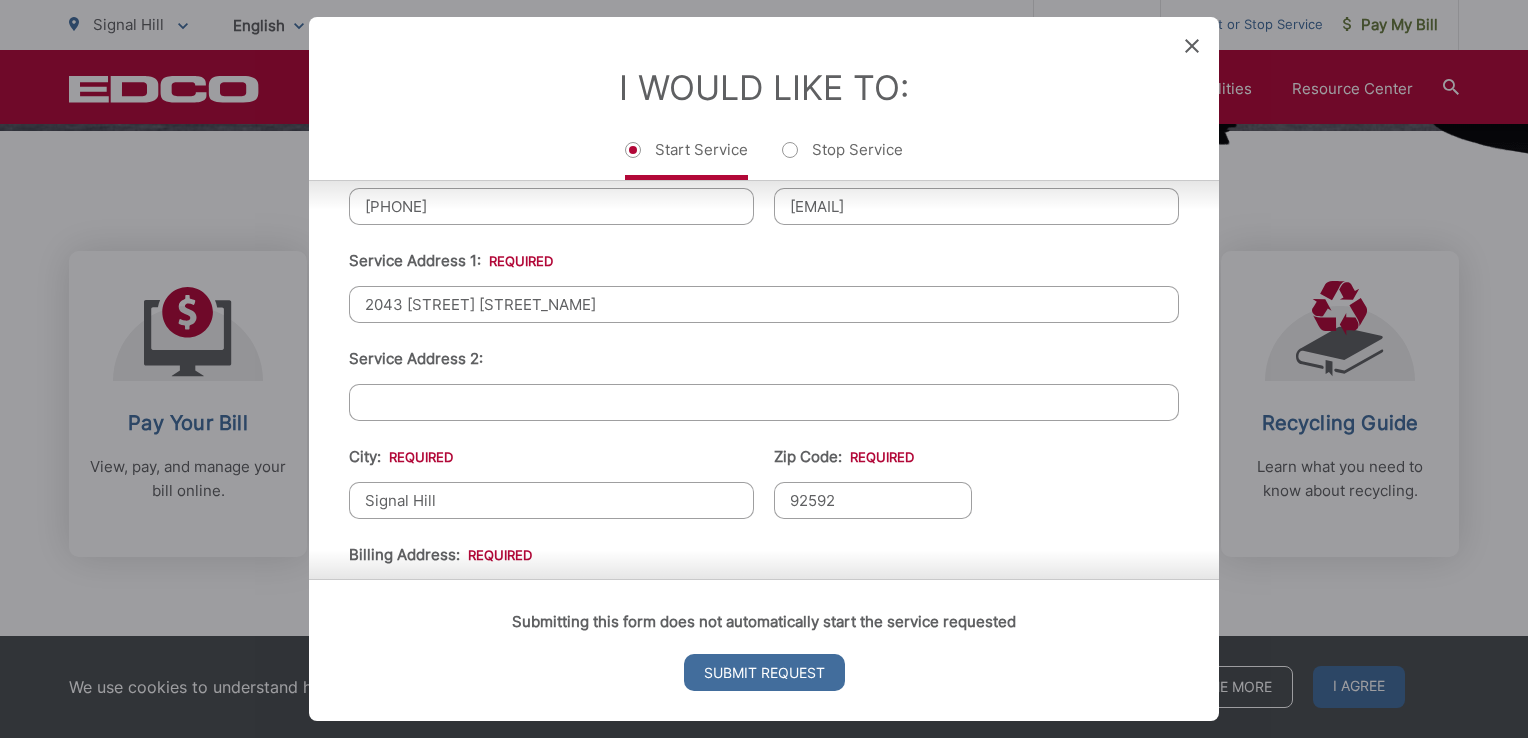 type on "Signal Hill" 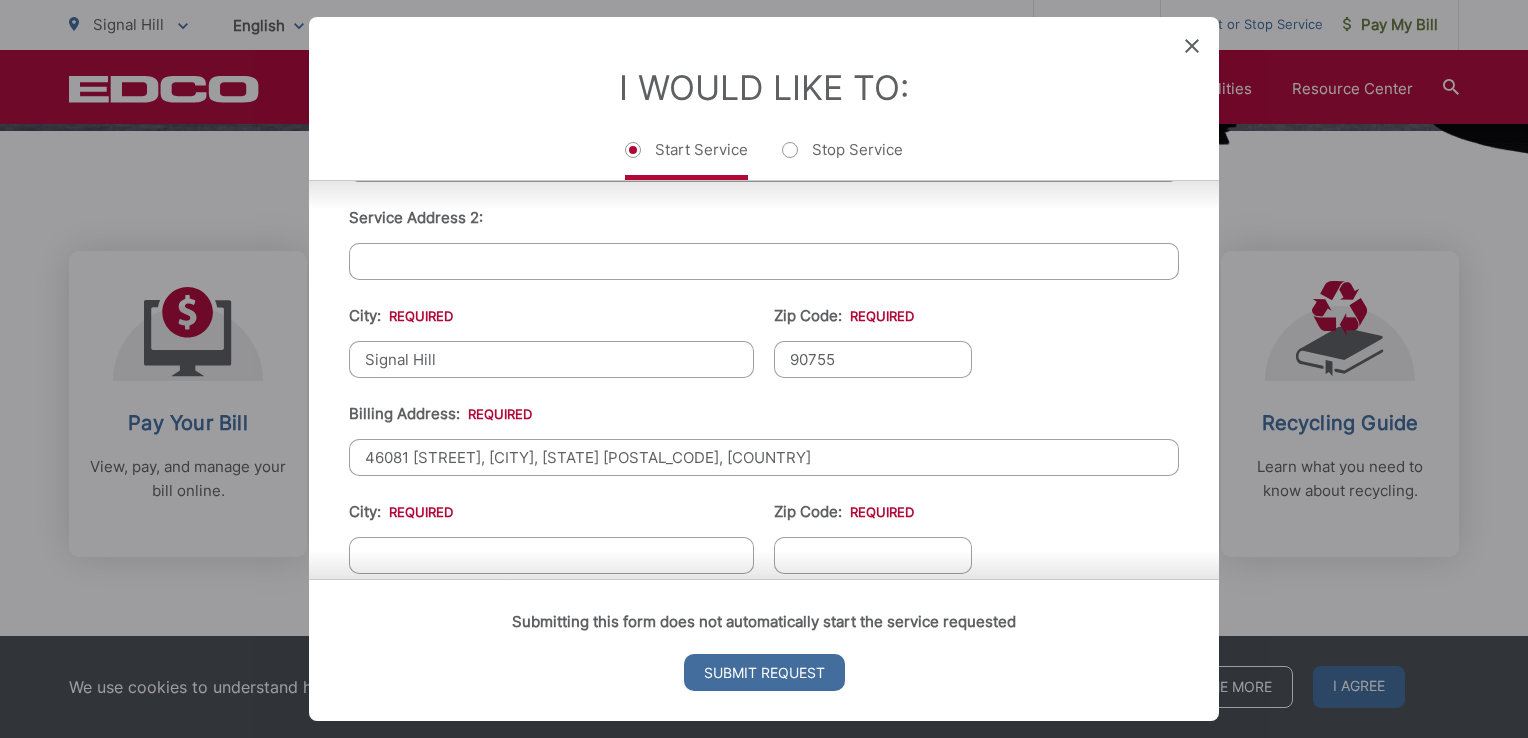 scroll, scrollTop: 611, scrollLeft: 0, axis: vertical 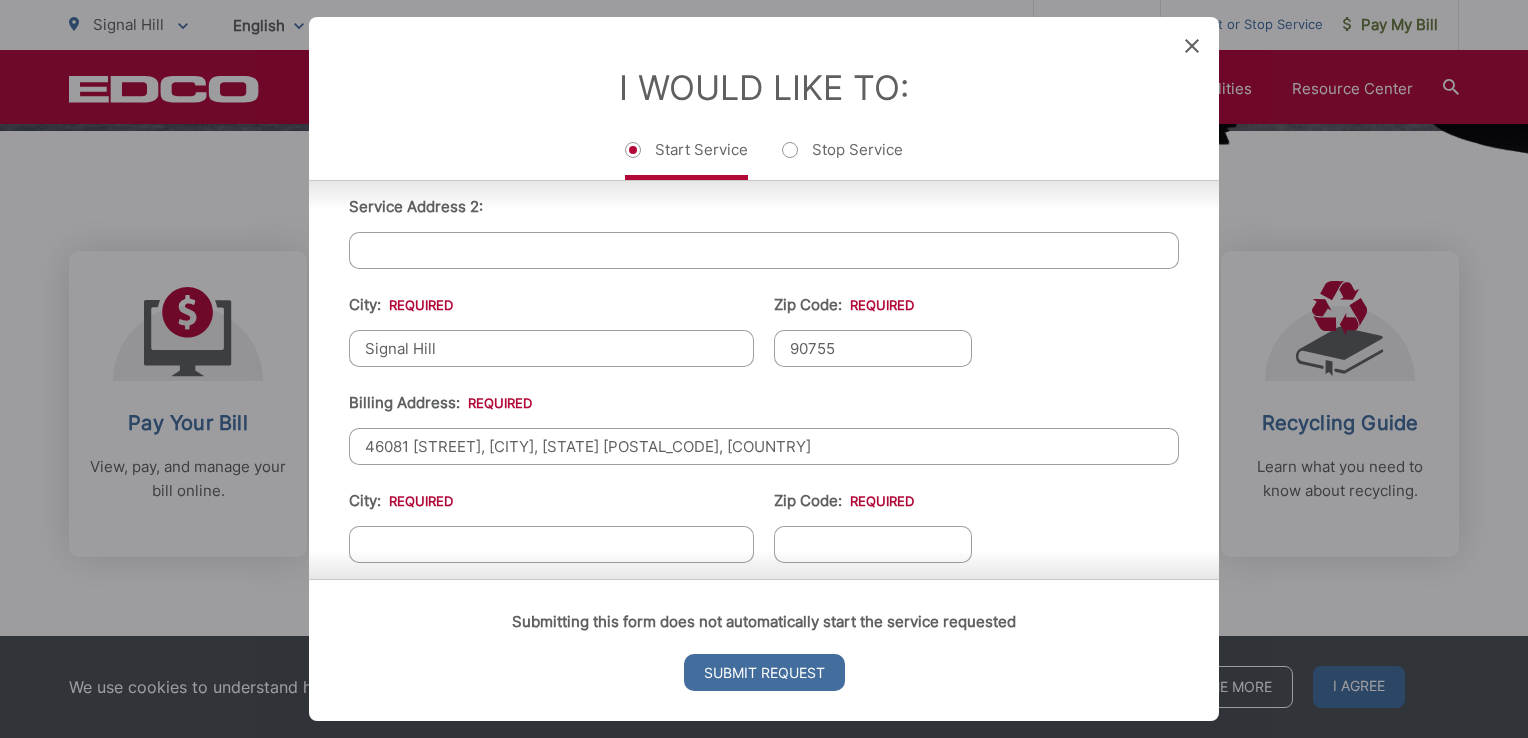 type on "90755" 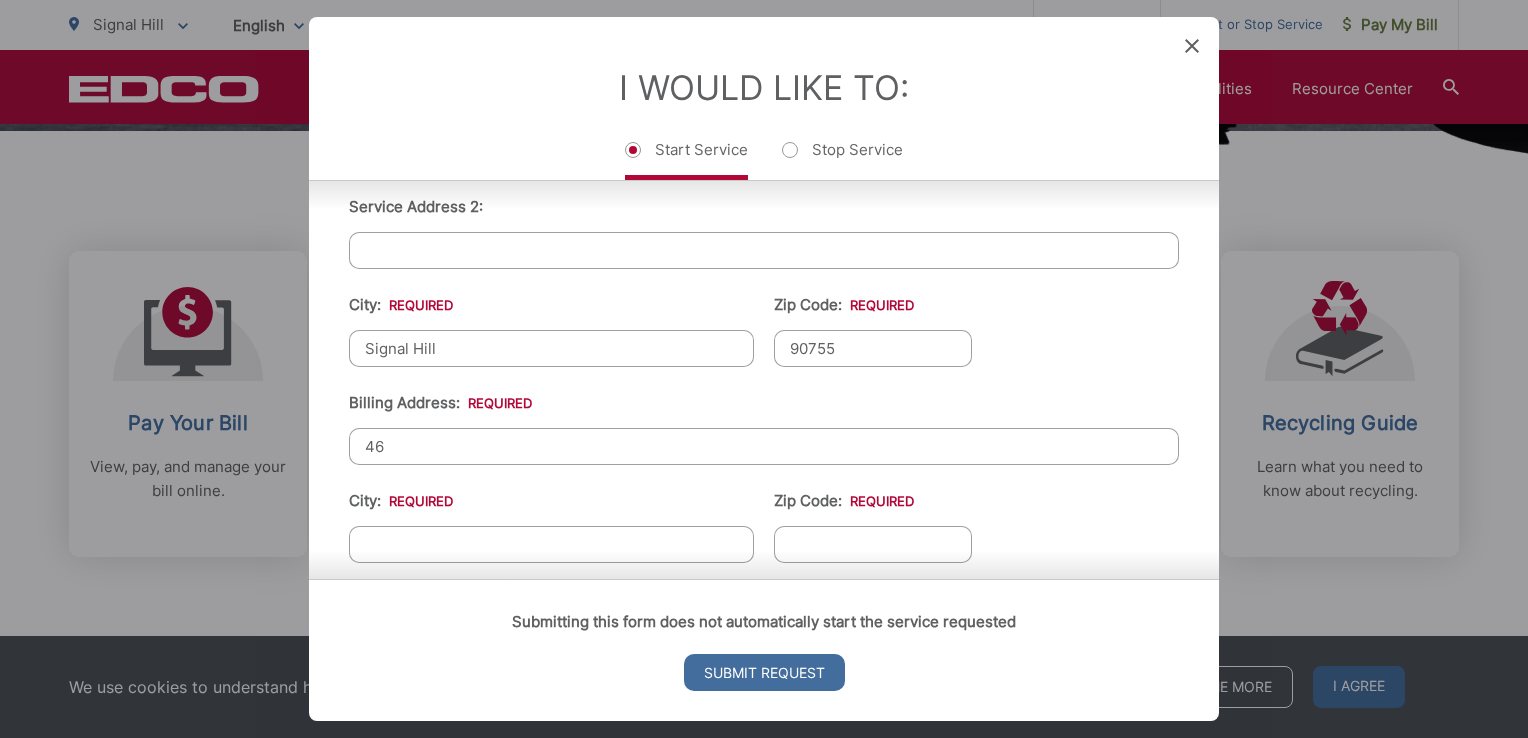 type on "4" 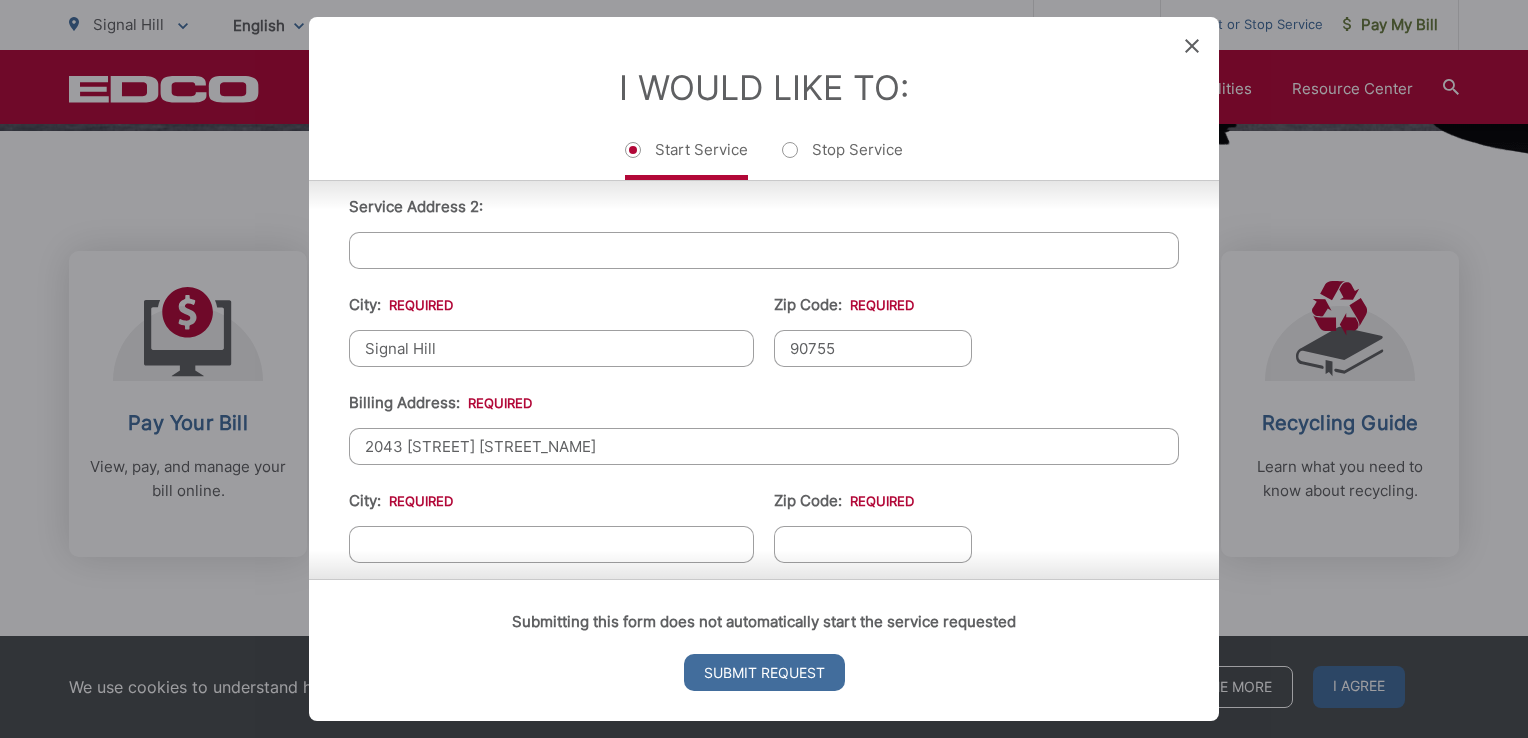 type on "2043 [STREET] [STREET_NAME]" 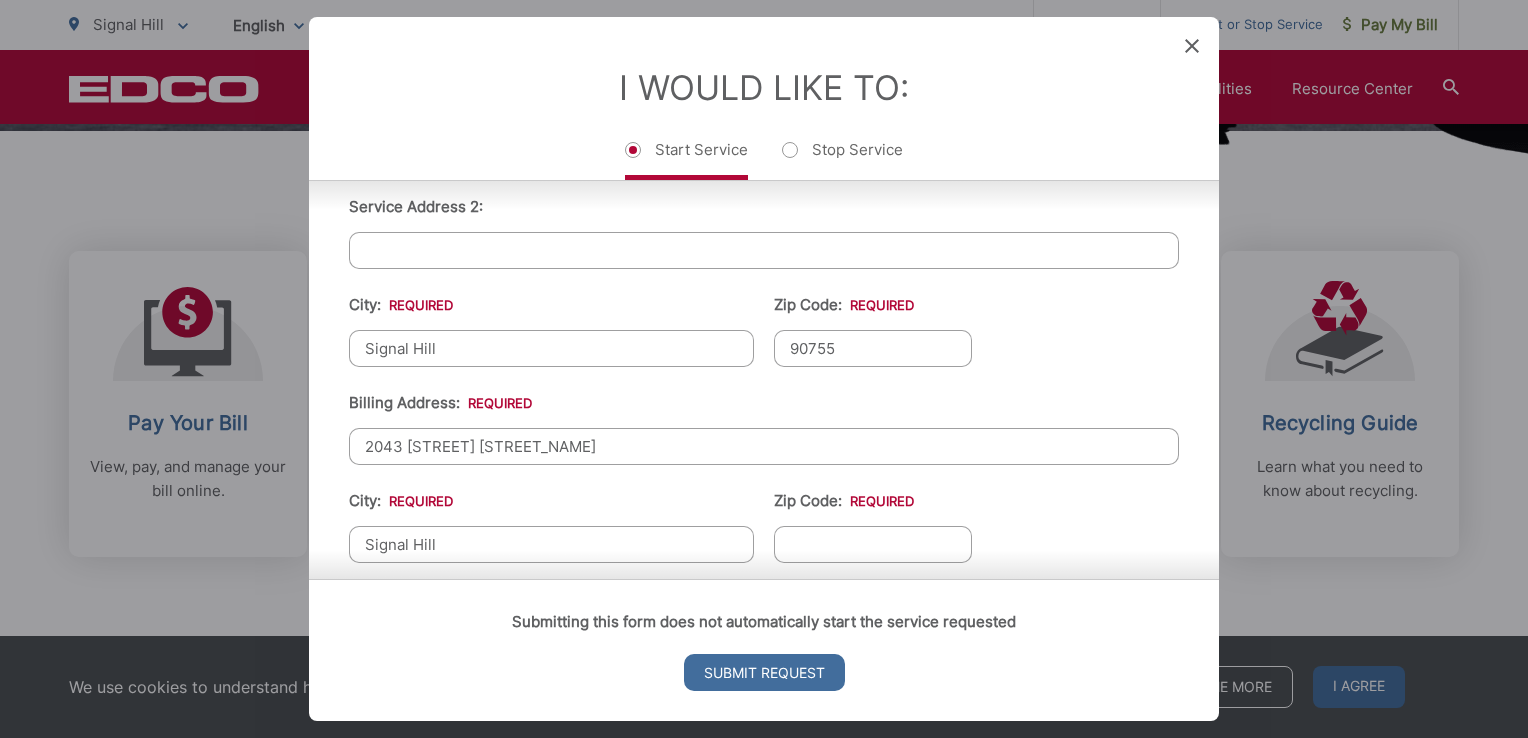 type on "Signal Hill" 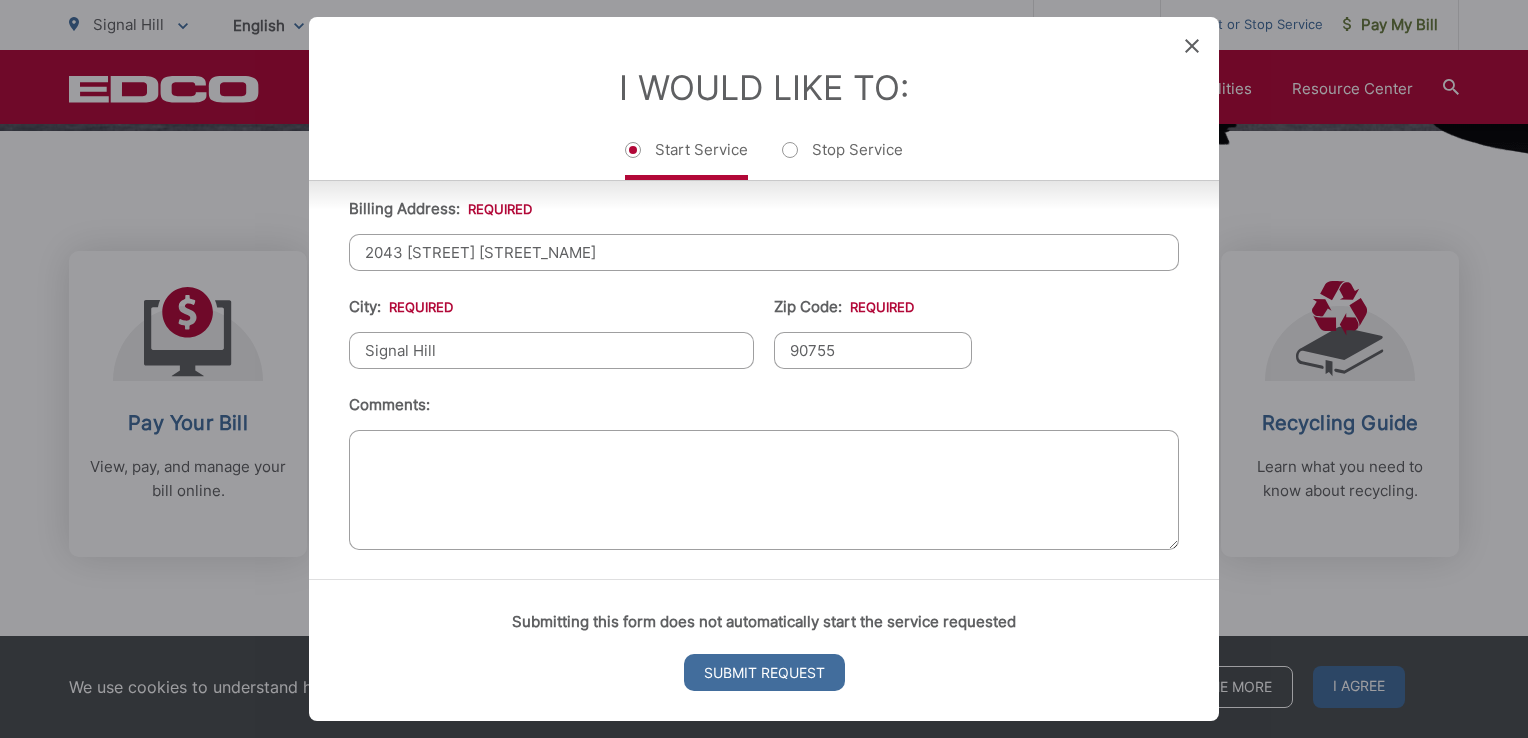 scroll, scrollTop: 804, scrollLeft: 0, axis: vertical 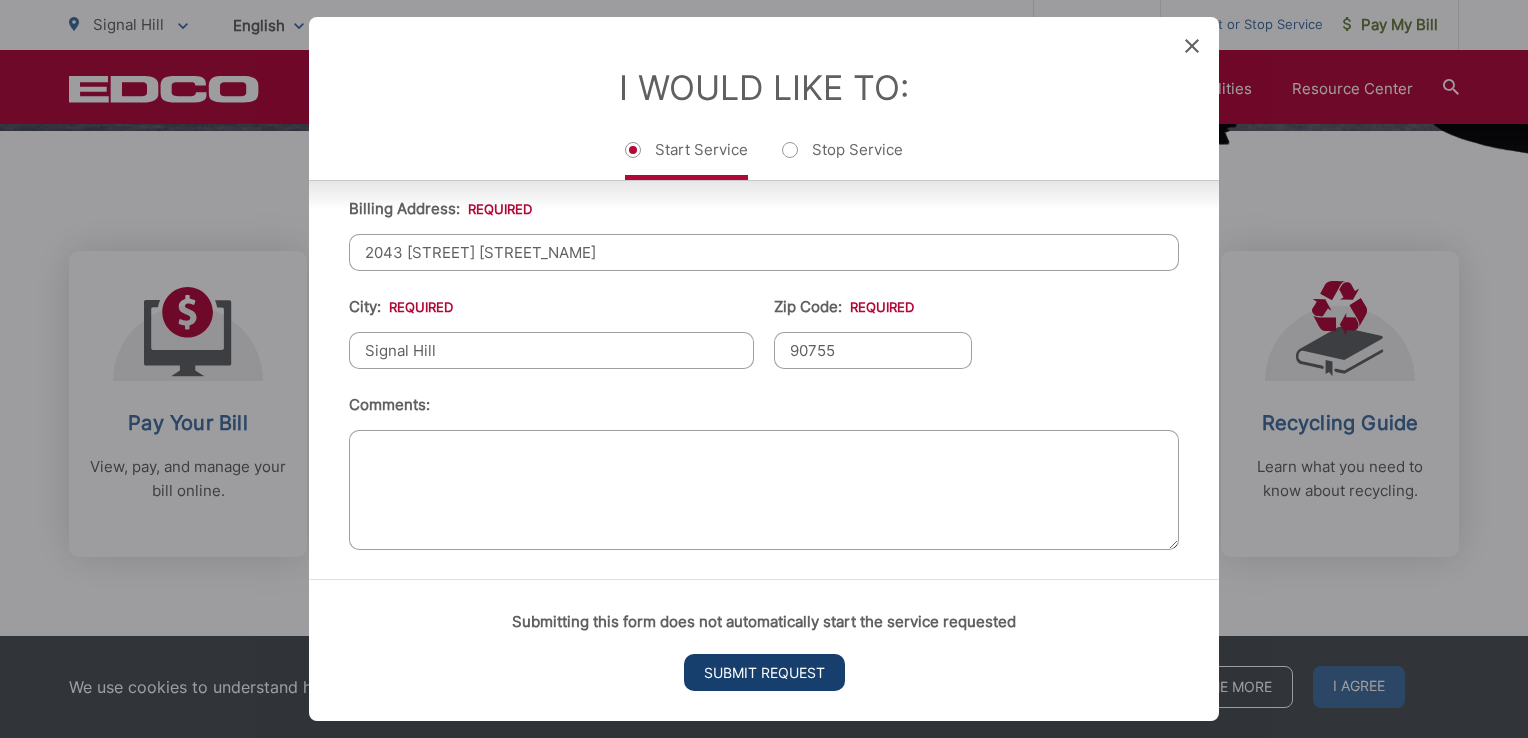 type on "90755" 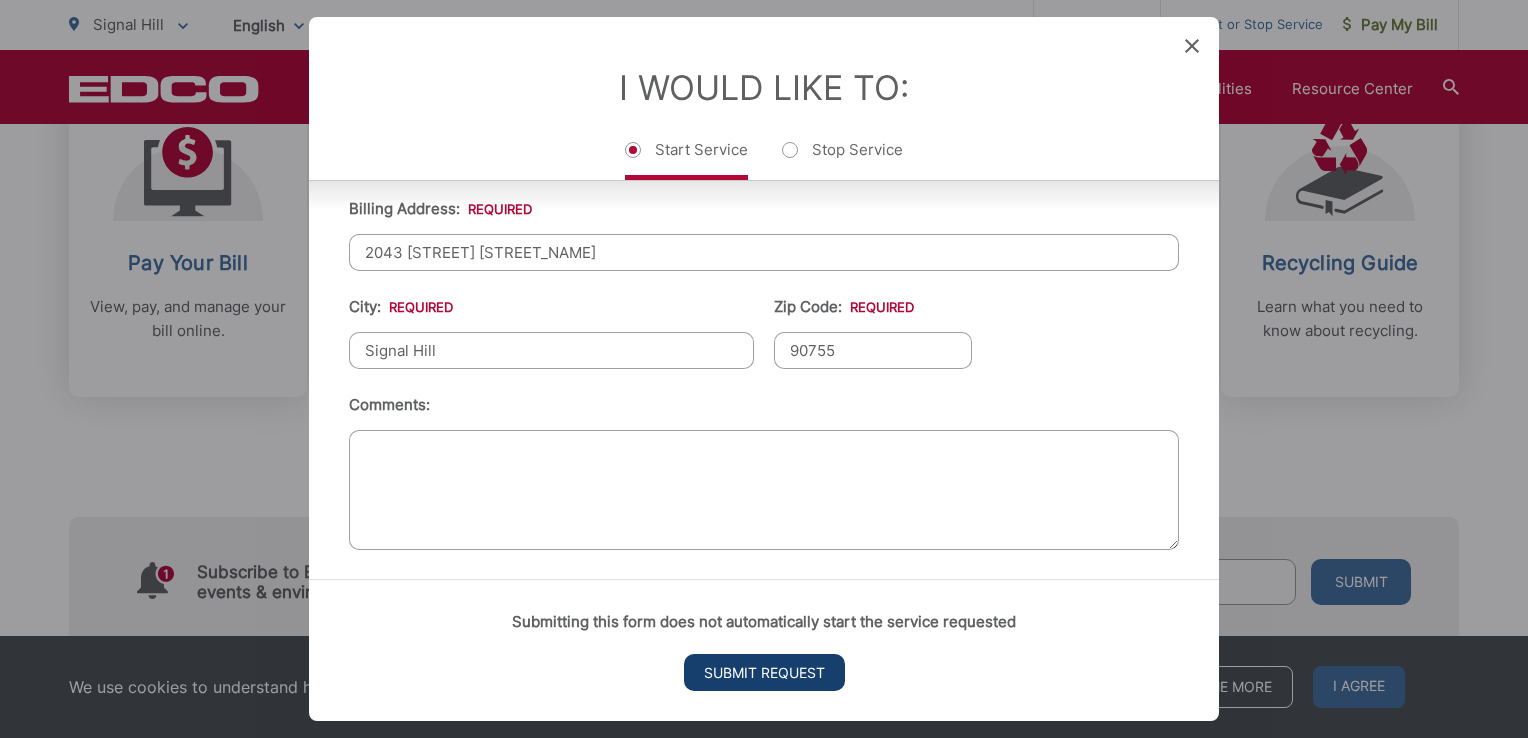 scroll, scrollTop: 0, scrollLeft: 0, axis: both 